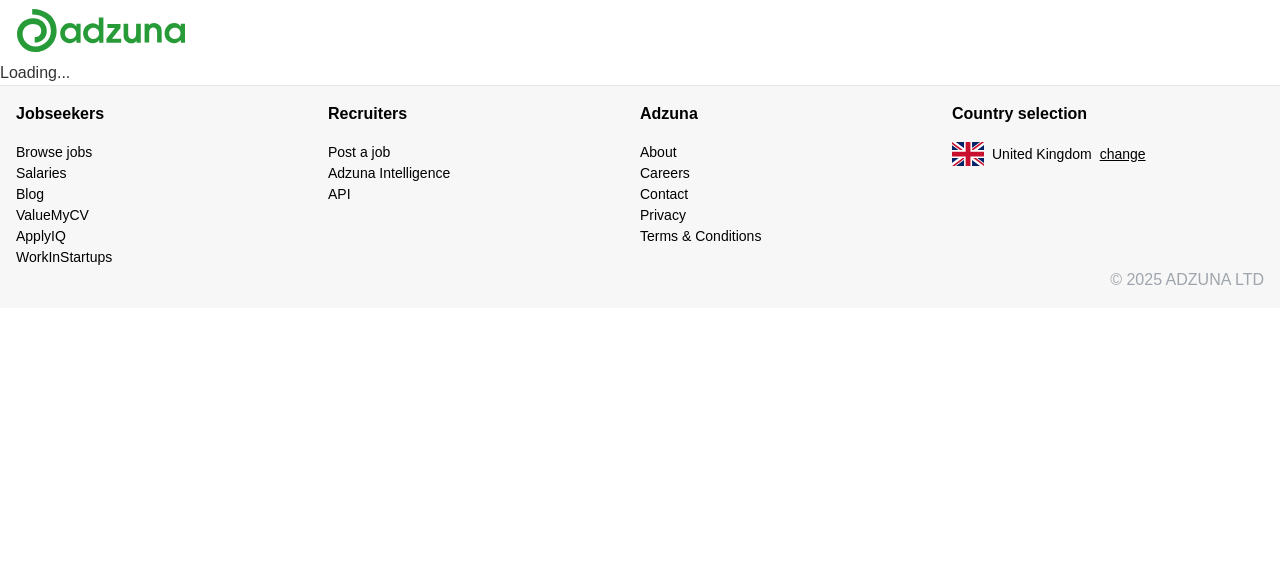scroll, scrollTop: 0, scrollLeft: 0, axis: both 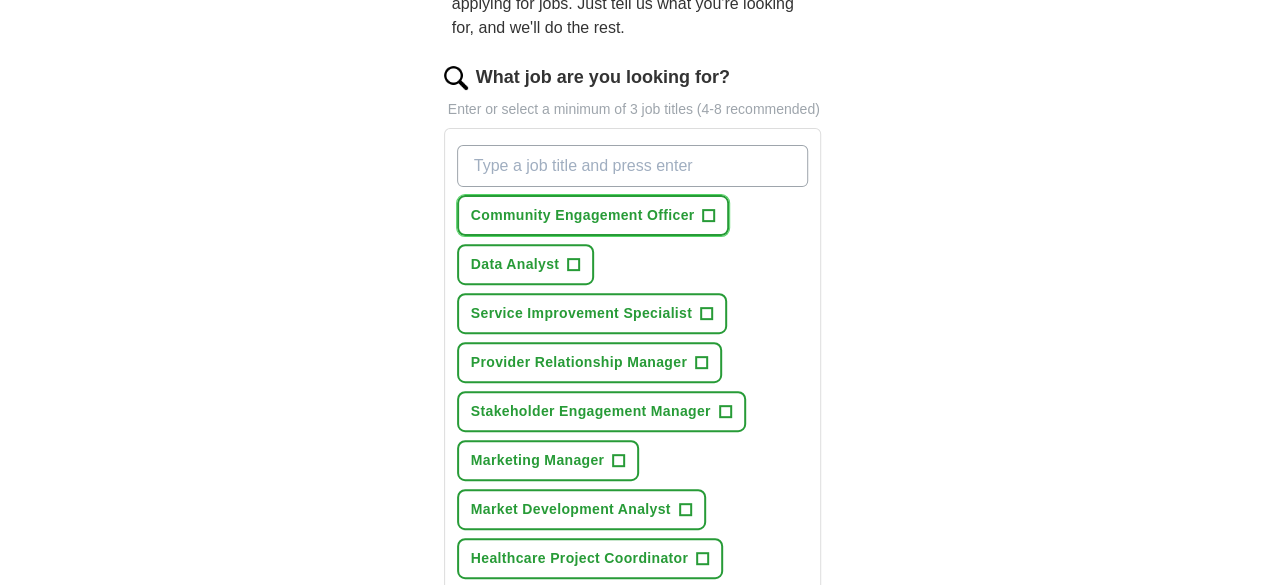 click on "Community Engagement Officer" at bounding box center (583, 215) 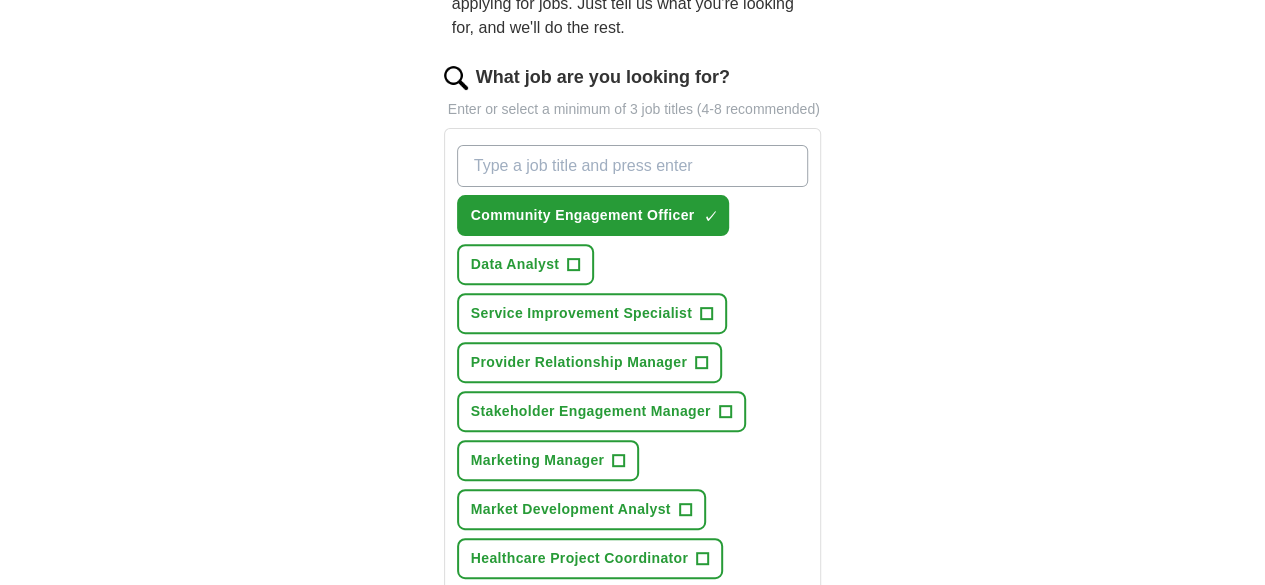 click on "Select all" at bounding box center [489, 652] 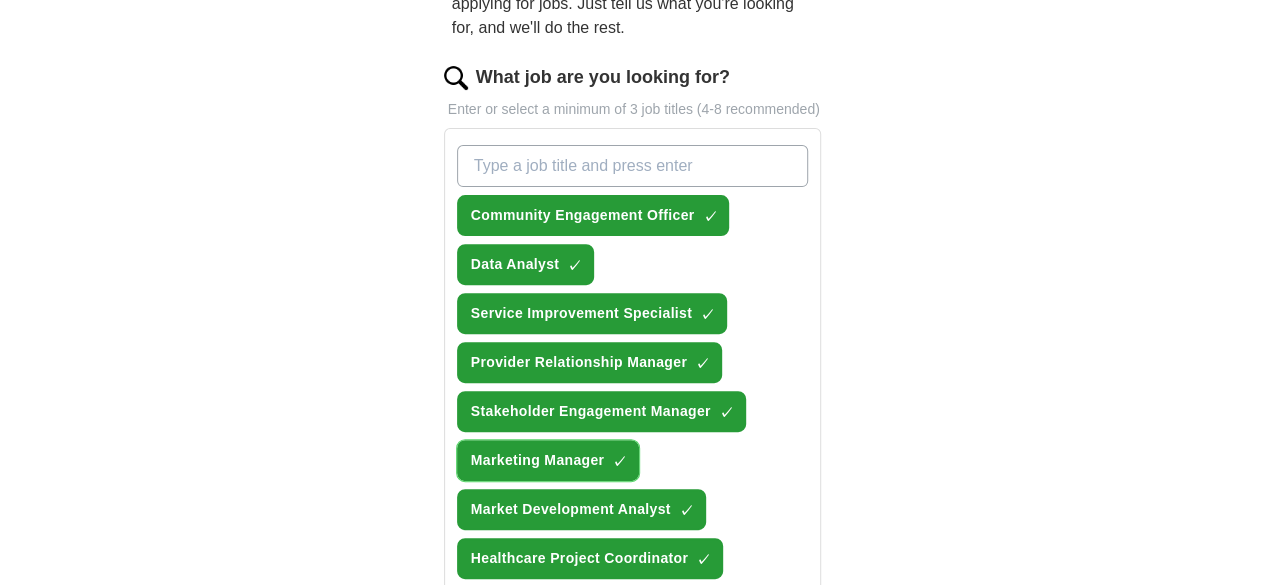 click on "×" at bounding box center (0, 0) 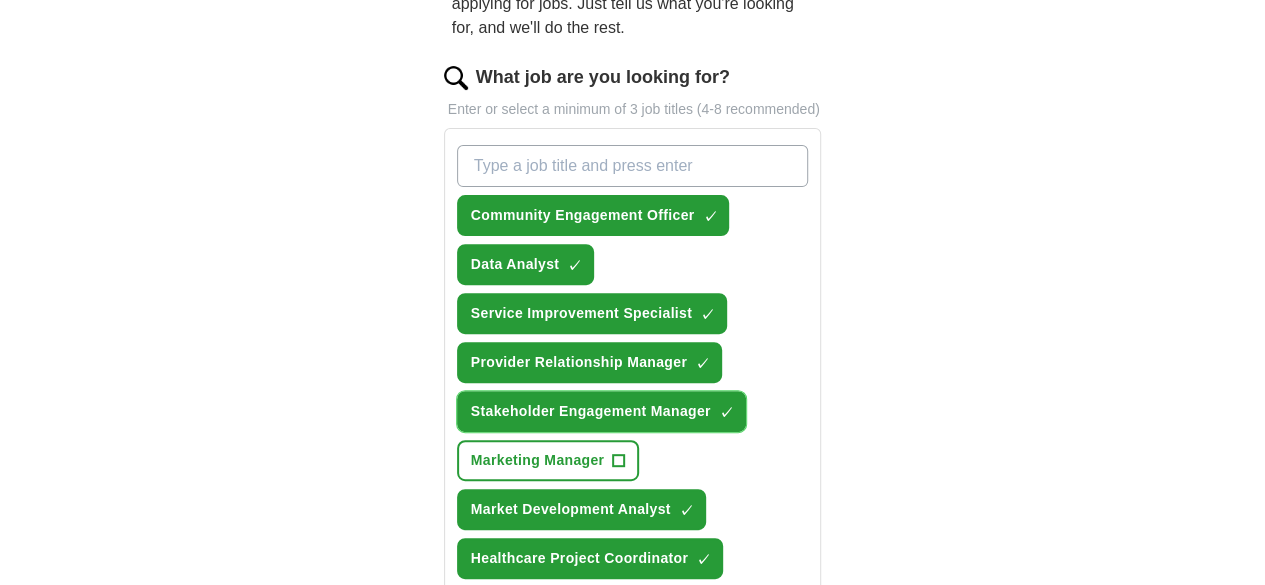 click on "×" at bounding box center [0, 0] 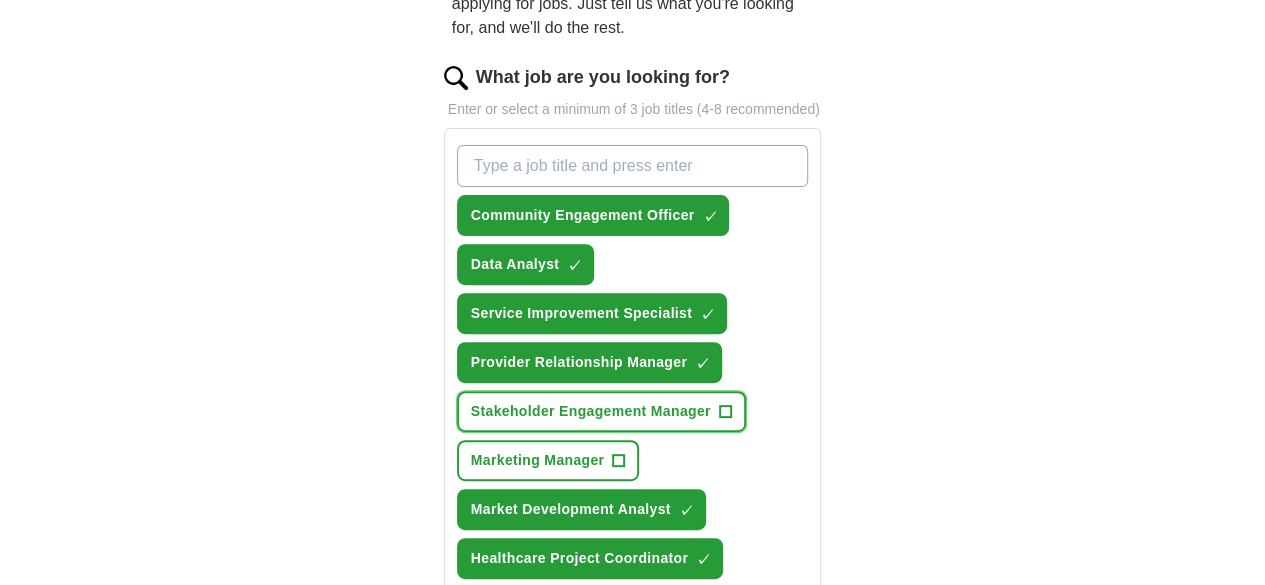 click on "+" at bounding box center (725, 412) 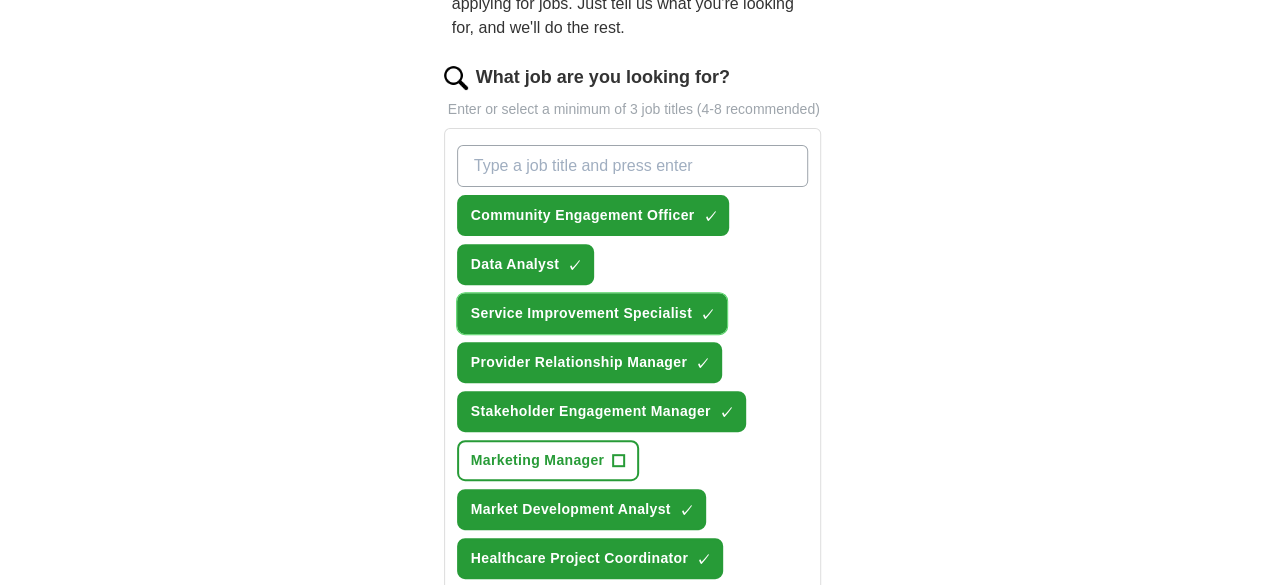 click on "×" at bounding box center [0, 0] 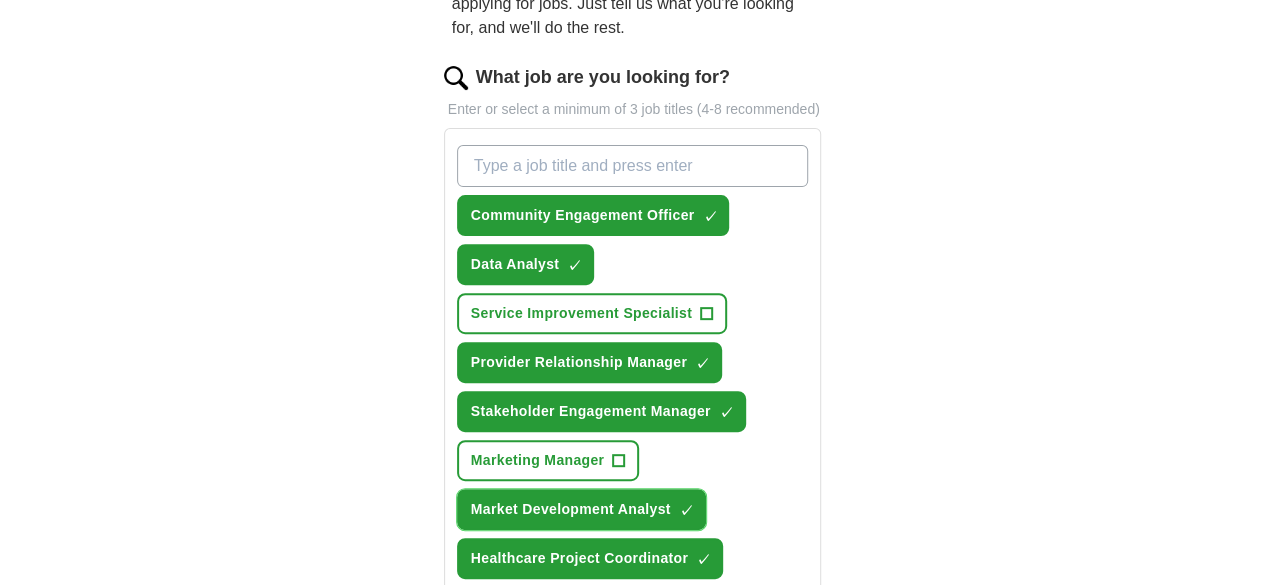click on "×" at bounding box center [0, 0] 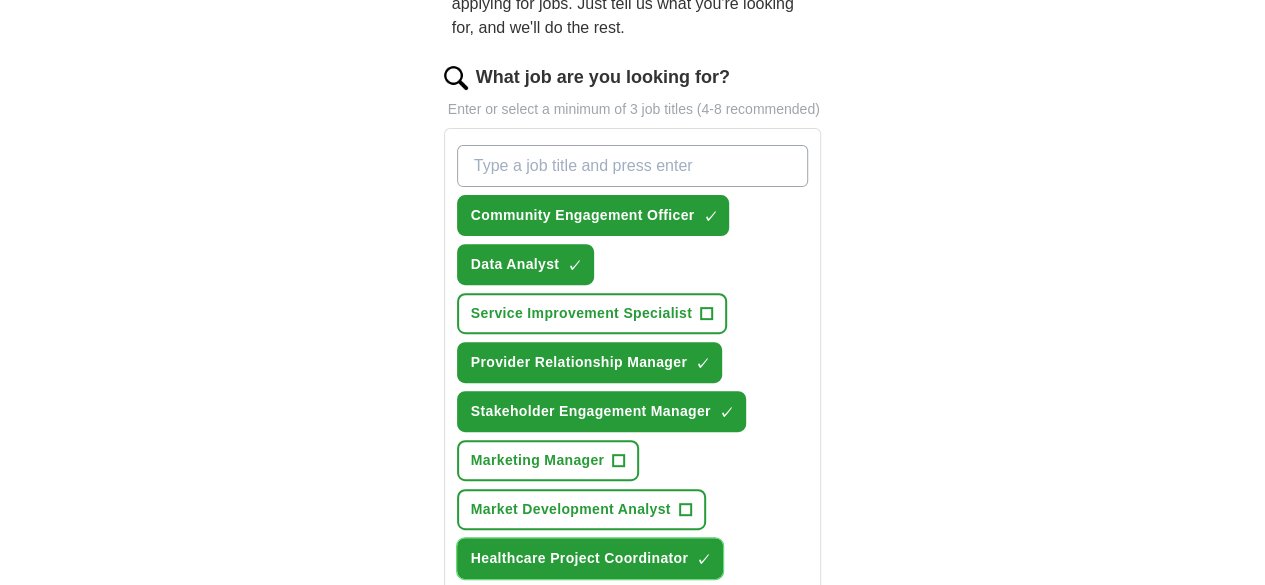 click on "×" at bounding box center [0, 0] 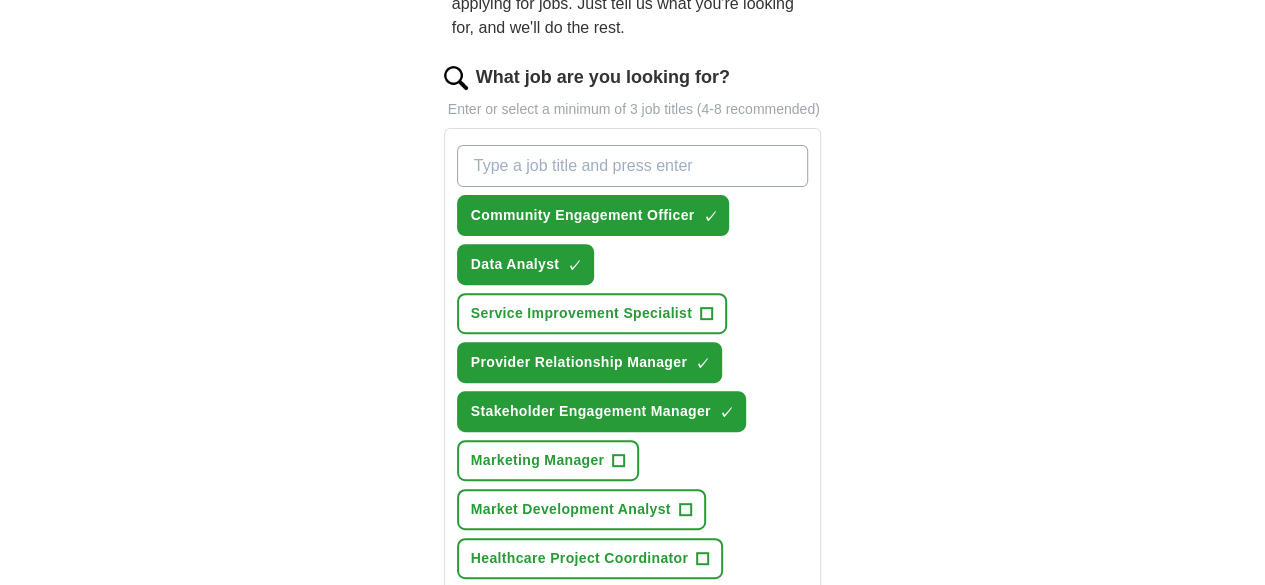 click on "What job are you looking for?" at bounding box center (633, 166) 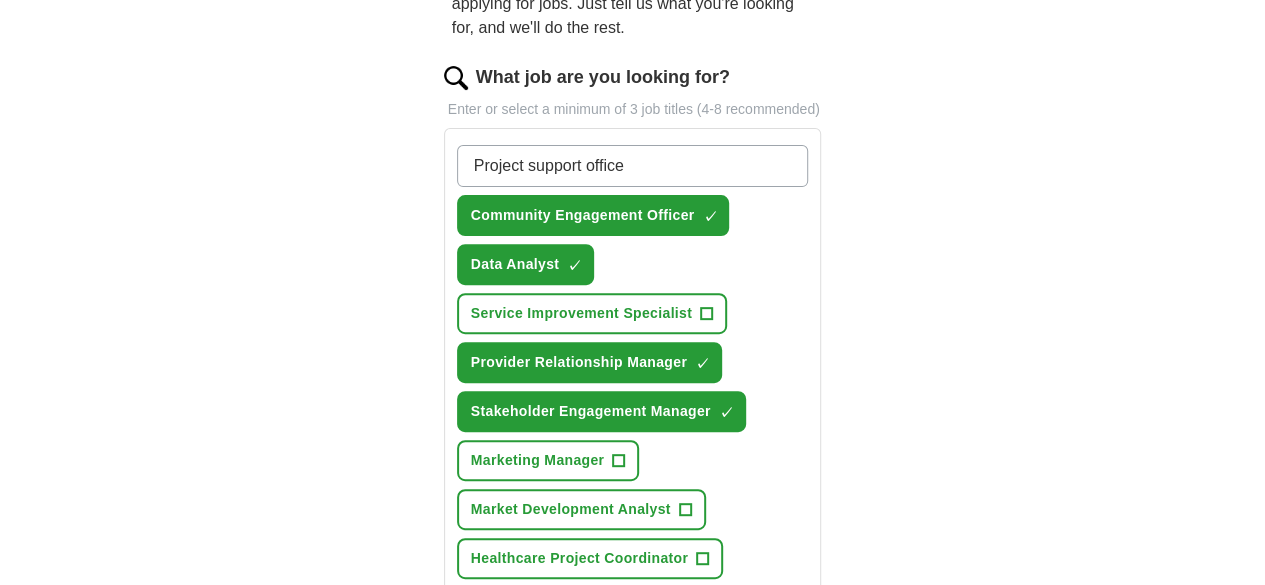 type on "Project support officer" 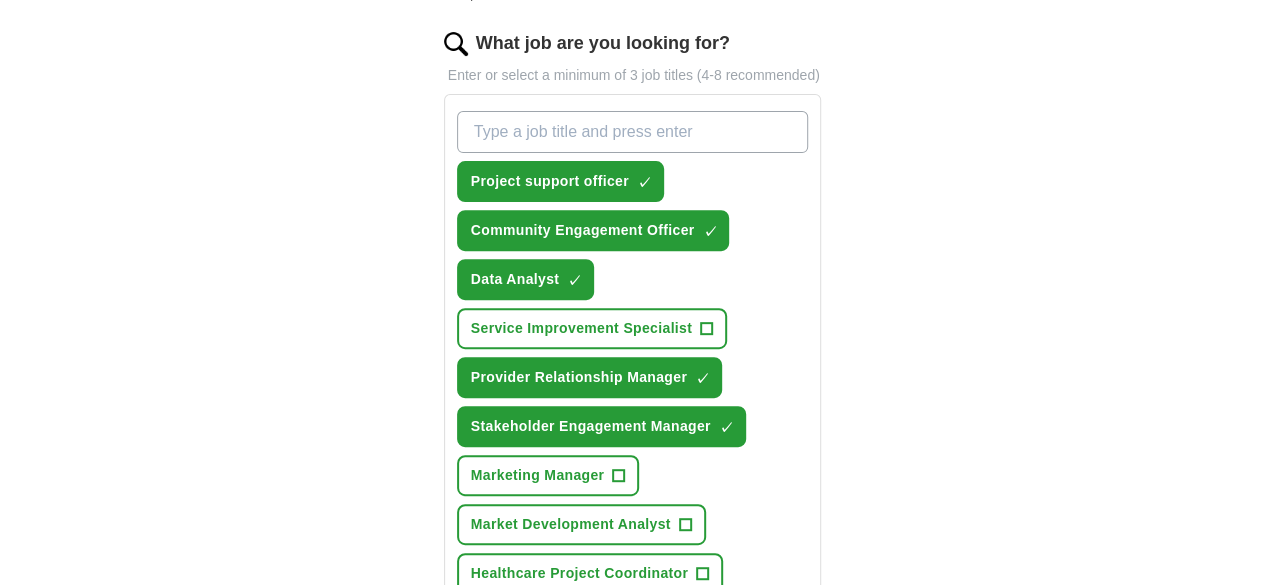 scroll, scrollTop: 266, scrollLeft: 0, axis: vertical 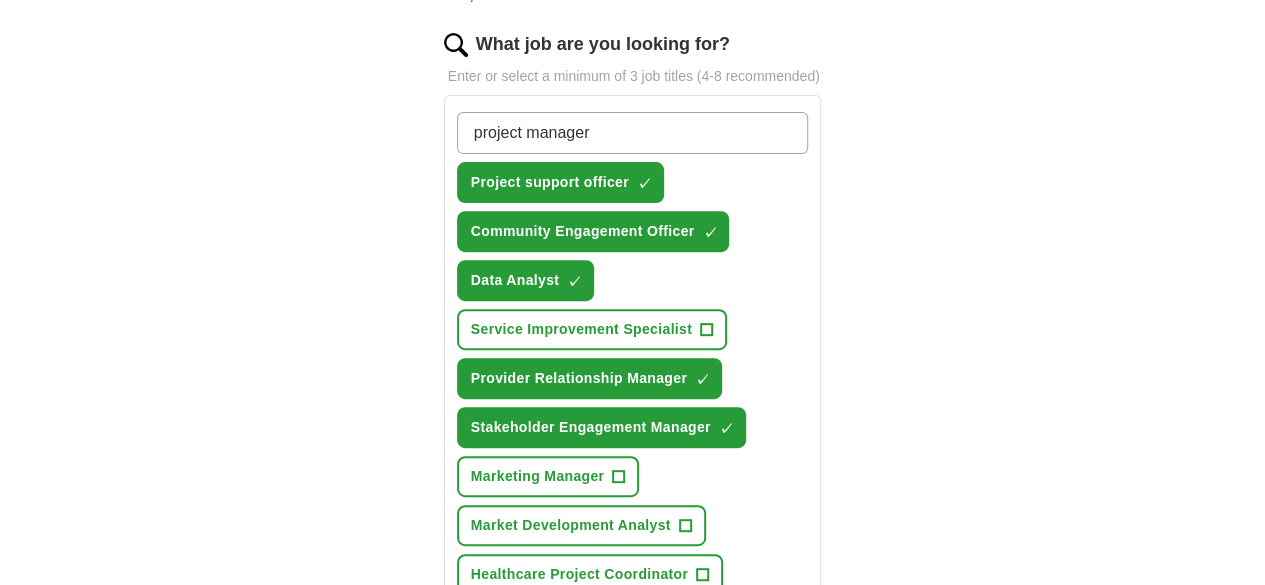 type on "project manager" 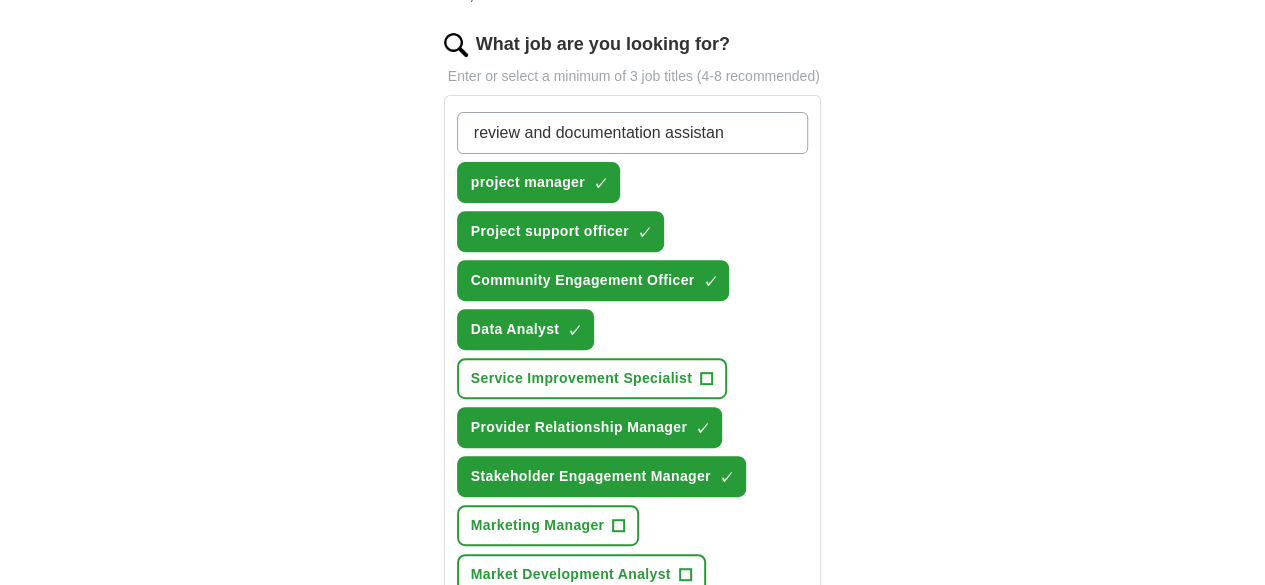 type on "review and documentation assistant" 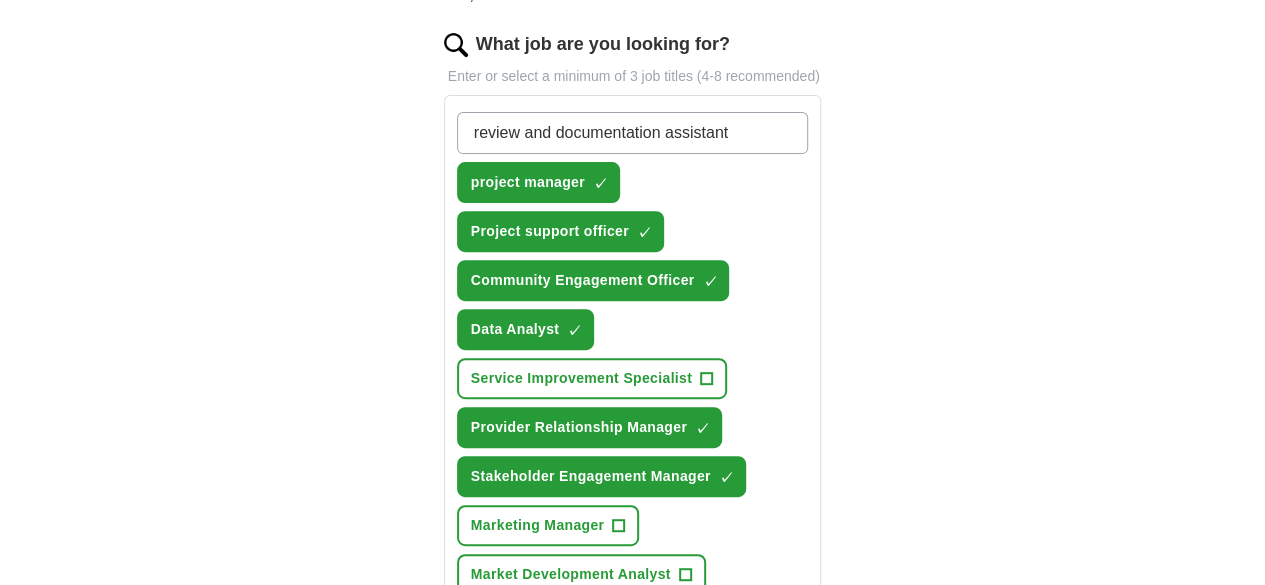 type 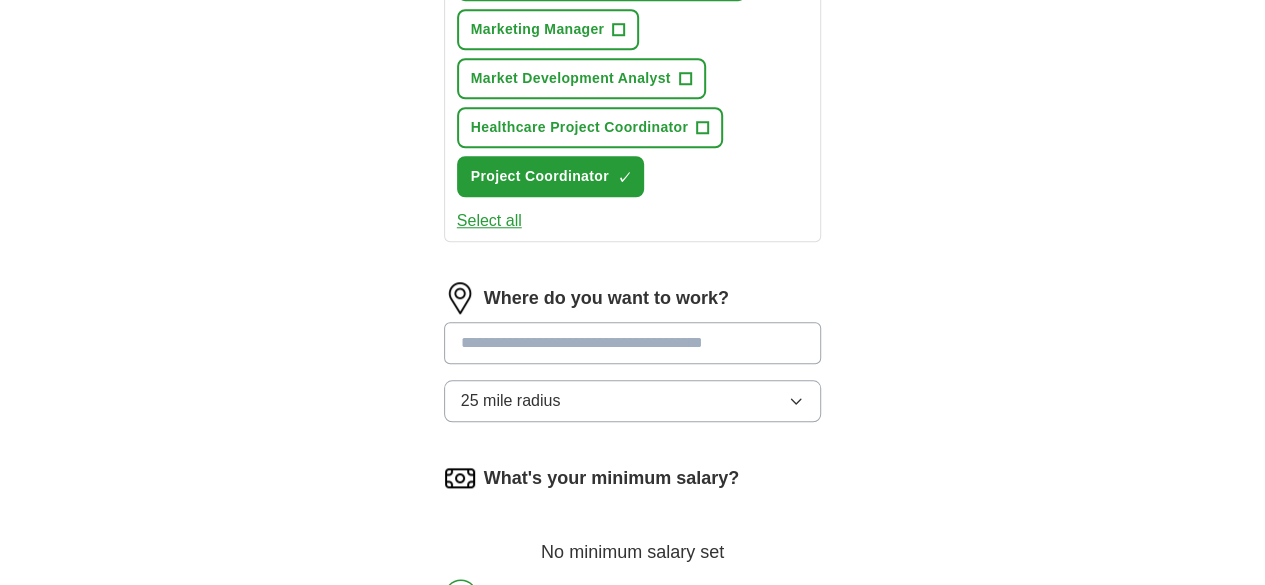 scroll, scrollTop: 814, scrollLeft: 0, axis: vertical 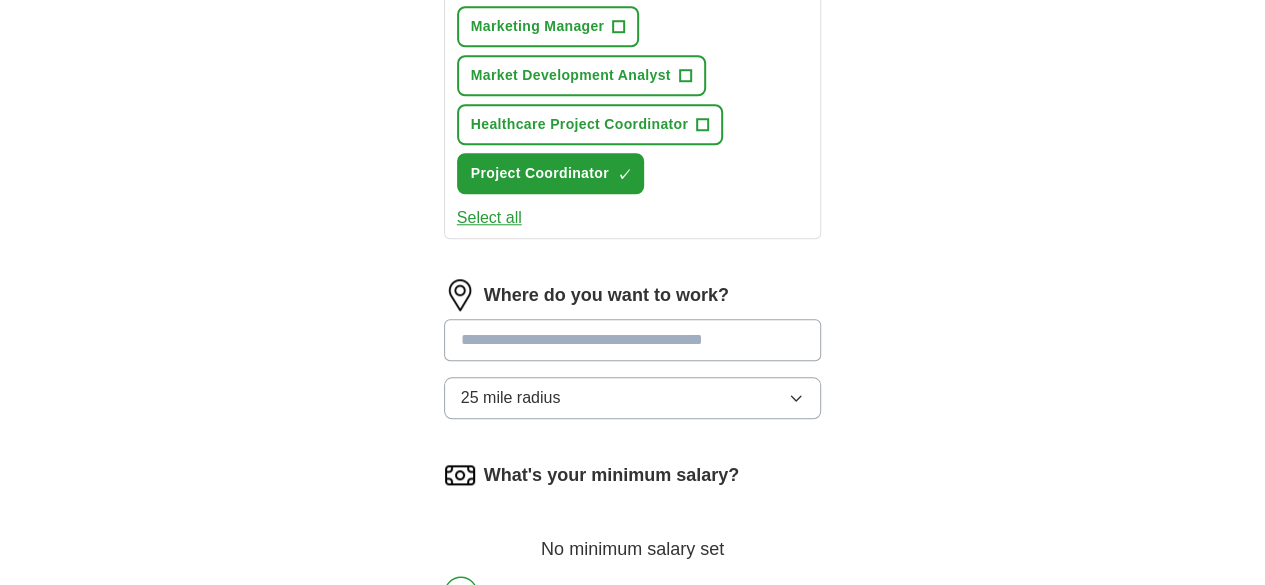 click at bounding box center (633, 340) 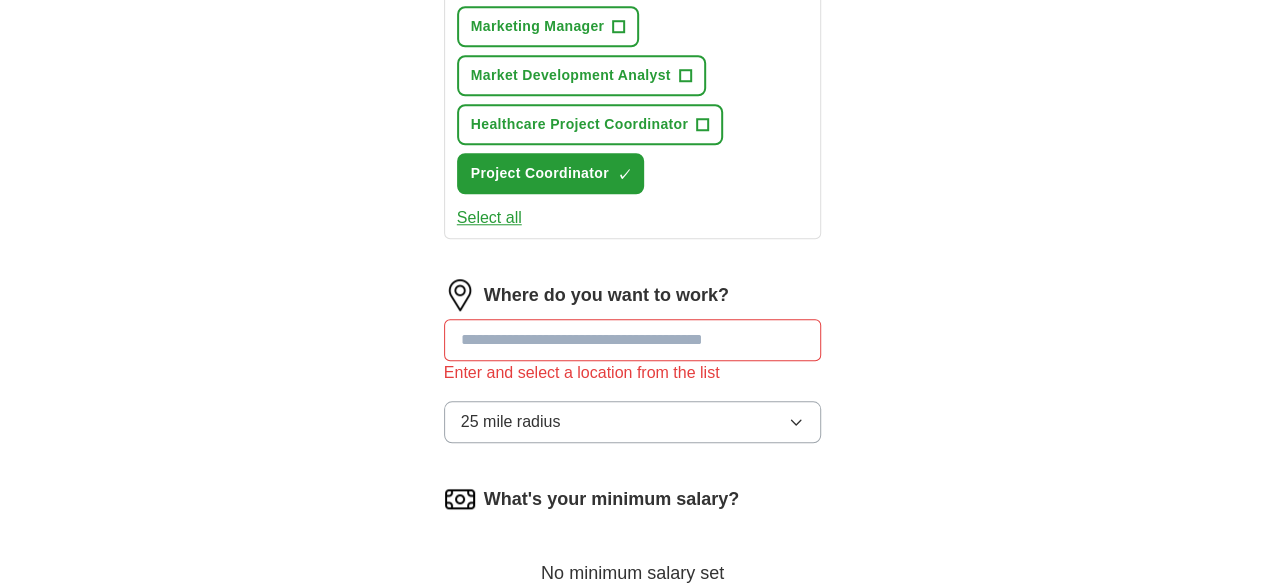 click on "25 mile radius" at bounding box center [633, 422] 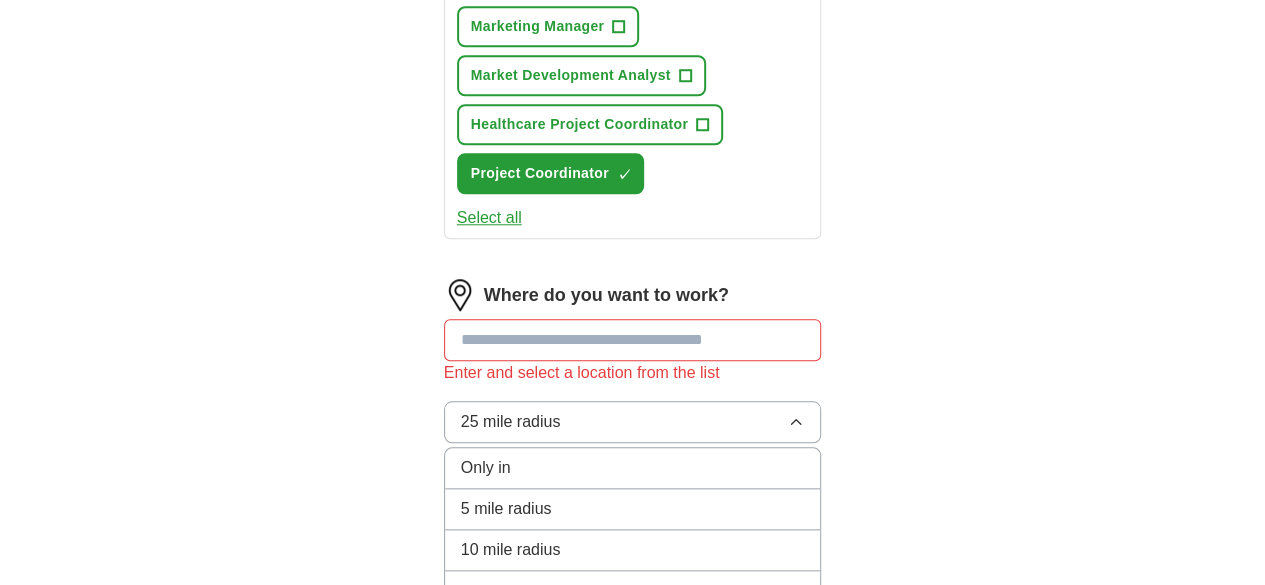 click on "25 mile radius" at bounding box center [633, 422] 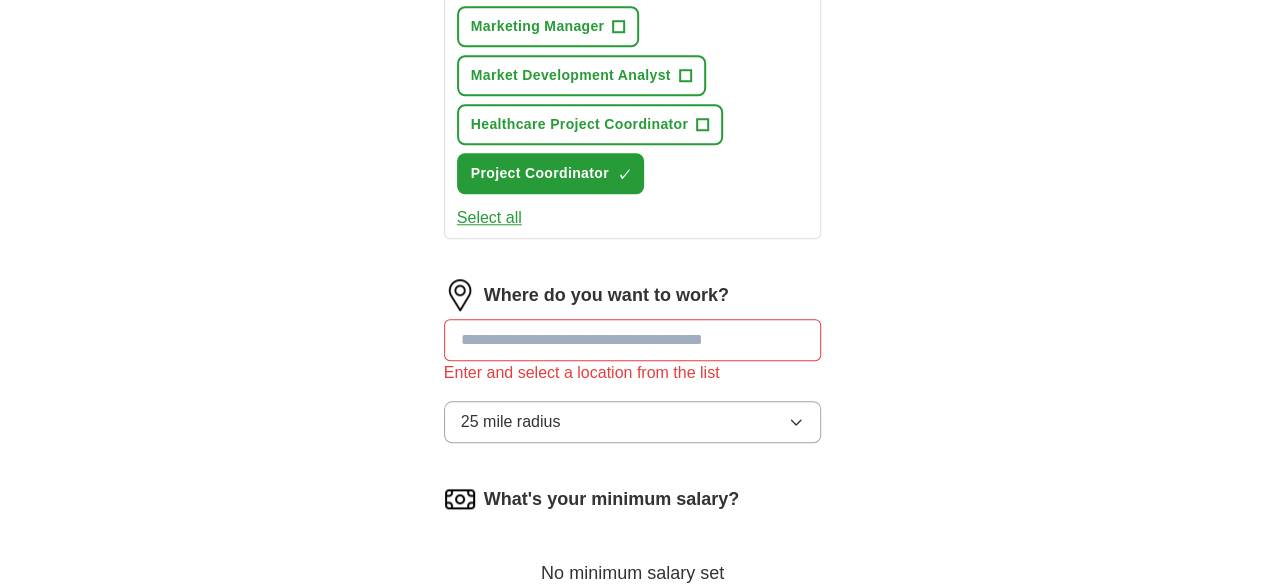 click at bounding box center [633, 340] 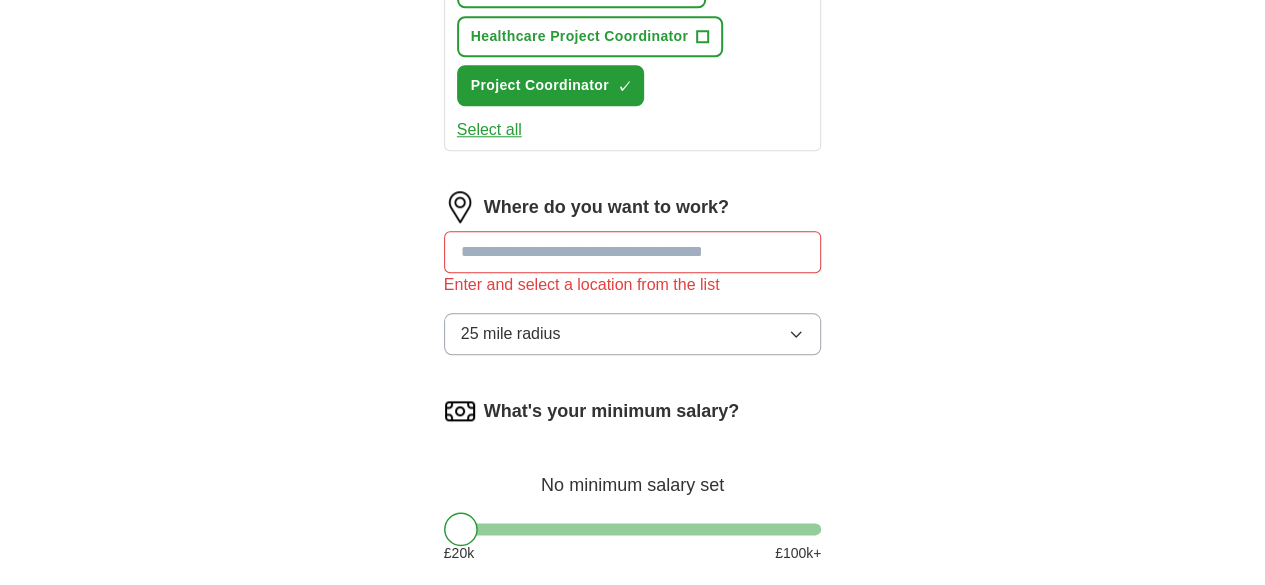 scroll, scrollTop: 910, scrollLeft: 0, axis: vertical 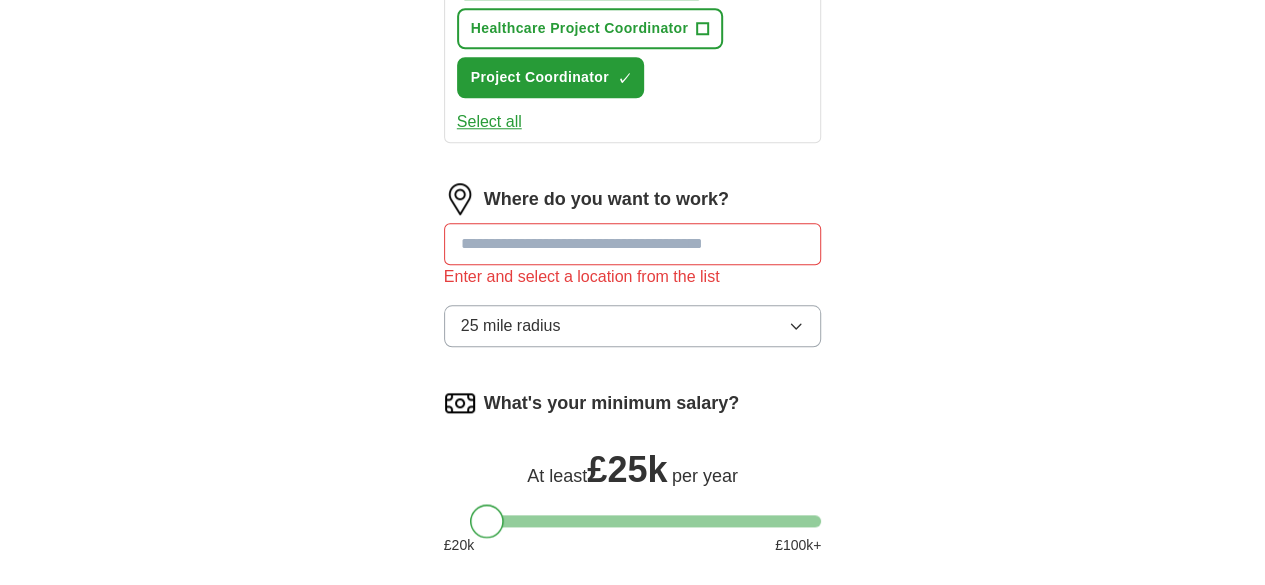 click at bounding box center (633, 521) 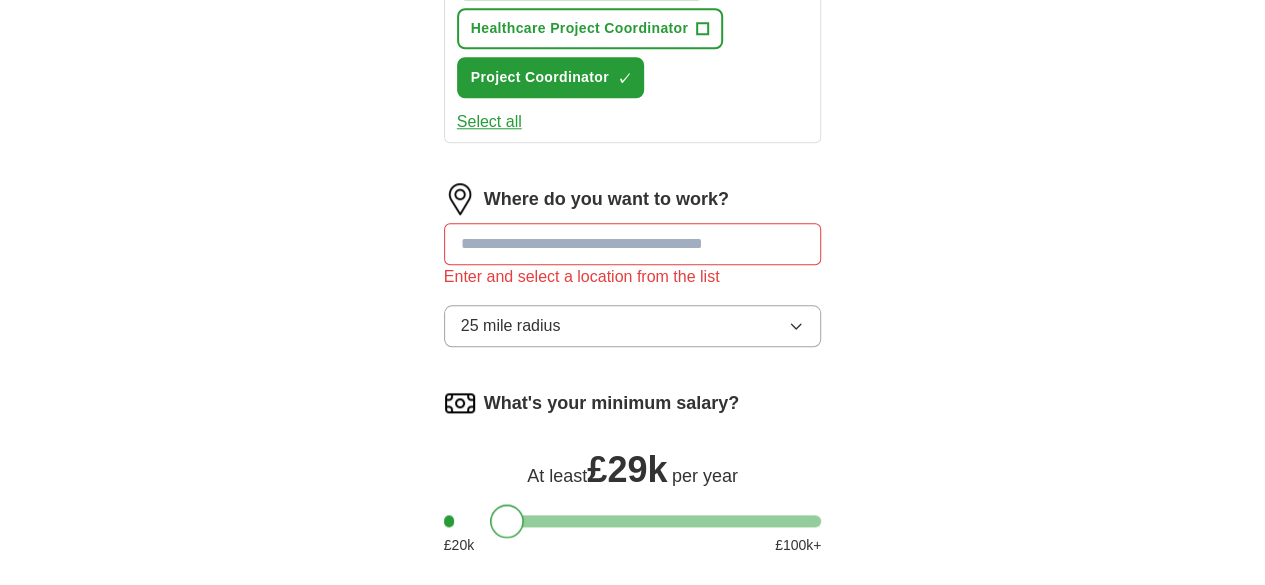 click at bounding box center (633, 521) 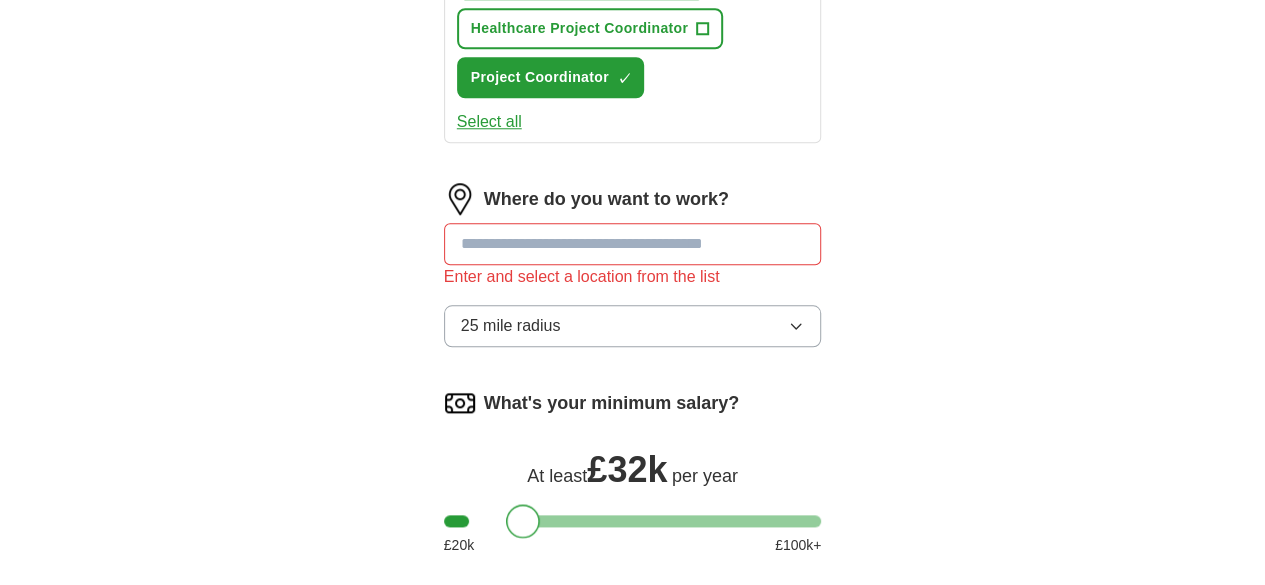 click at bounding box center (633, 521) 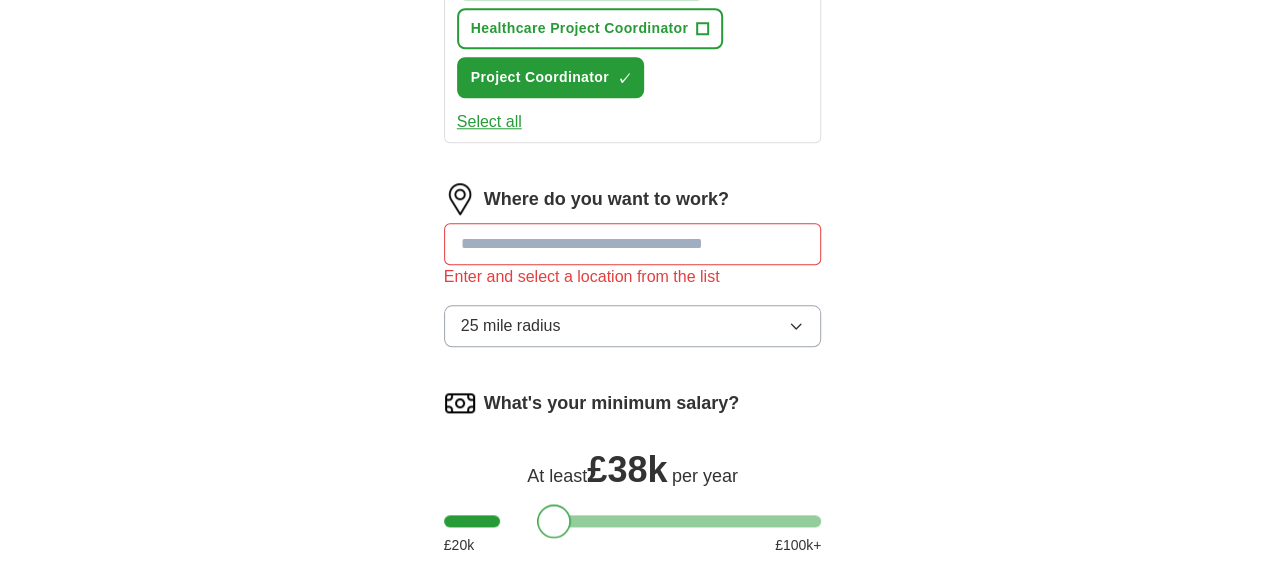 click at bounding box center (633, 521) 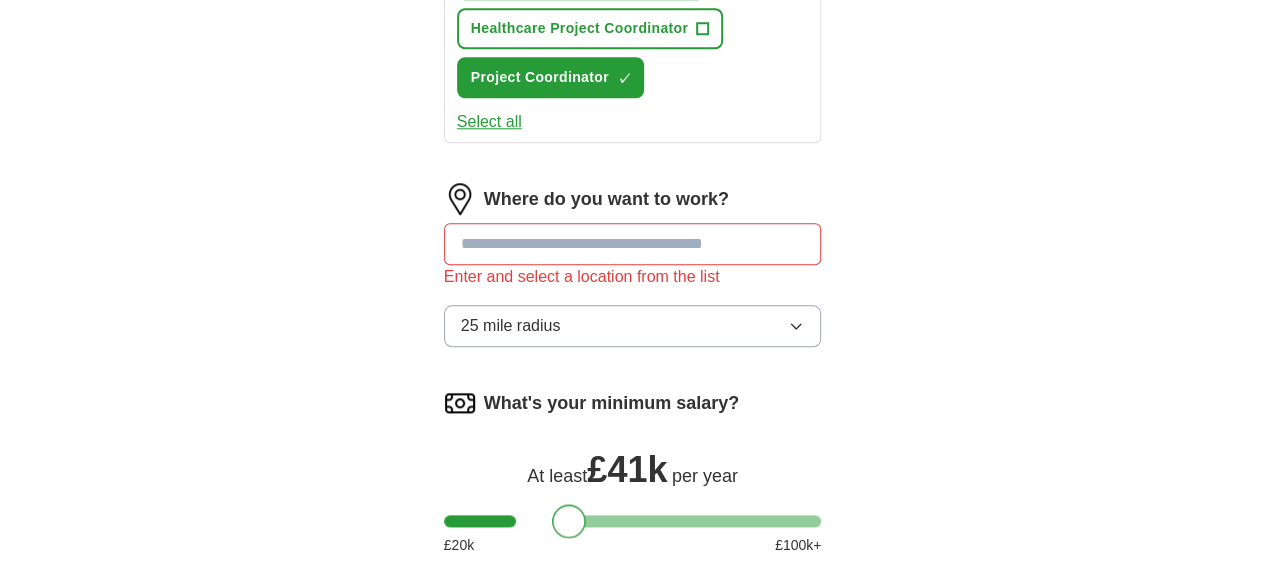 click at bounding box center (633, 521) 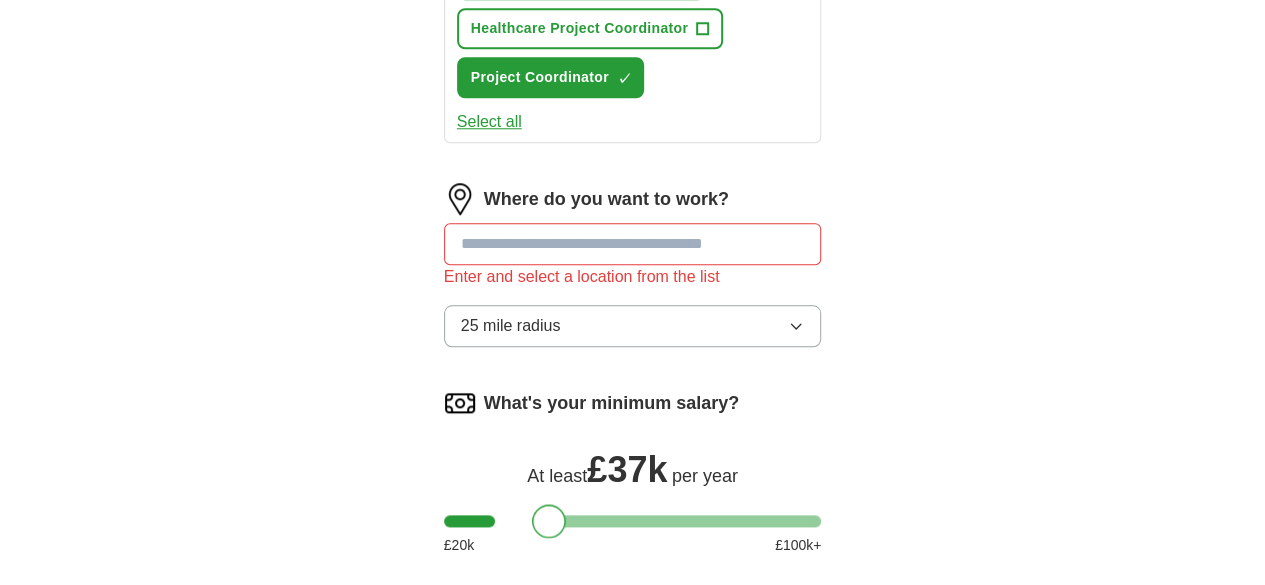 click at bounding box center (633, 521) 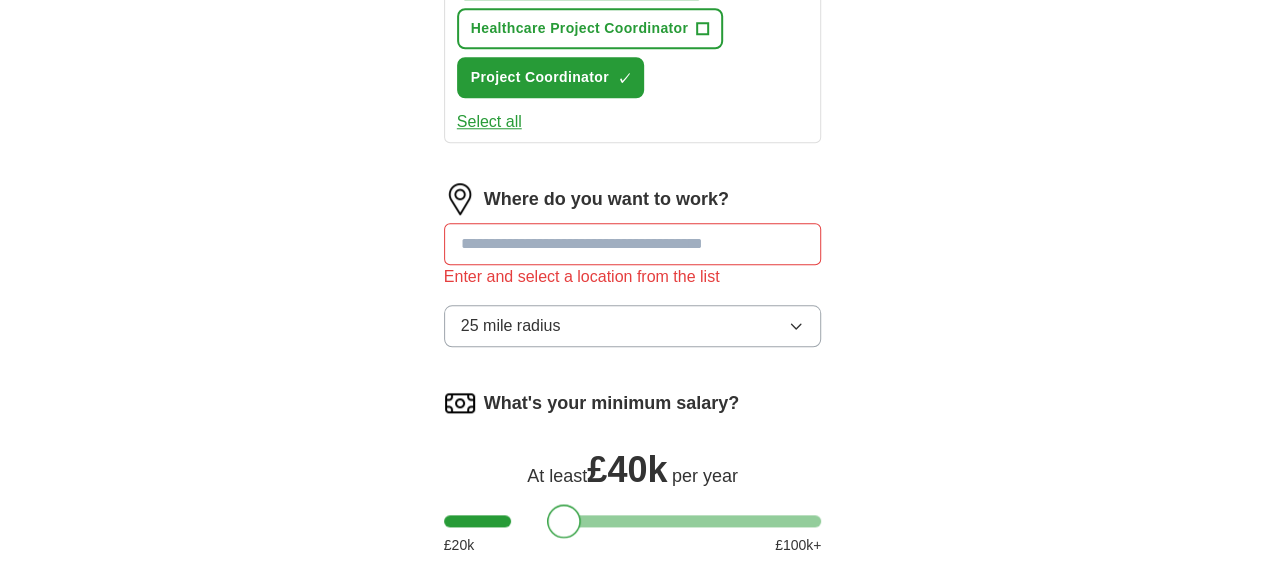 click at bounding box center [633, 521] 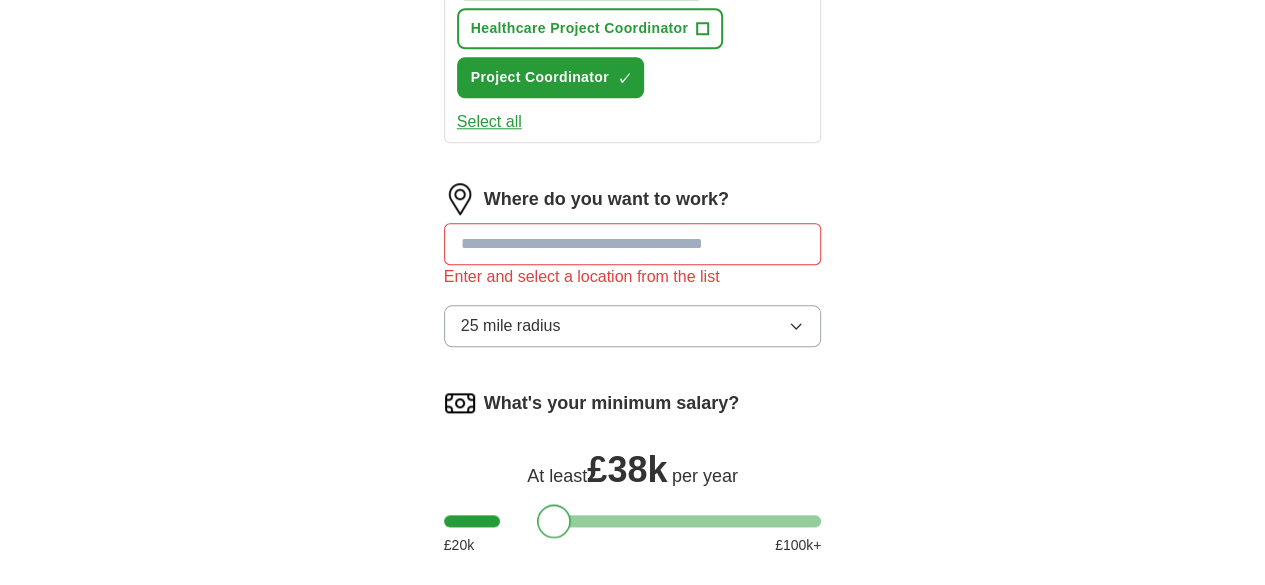 drag, startPoint x: 526, startPoint y: 346, endPoint x: 517, endPoint y: 352, distance: 10.816654 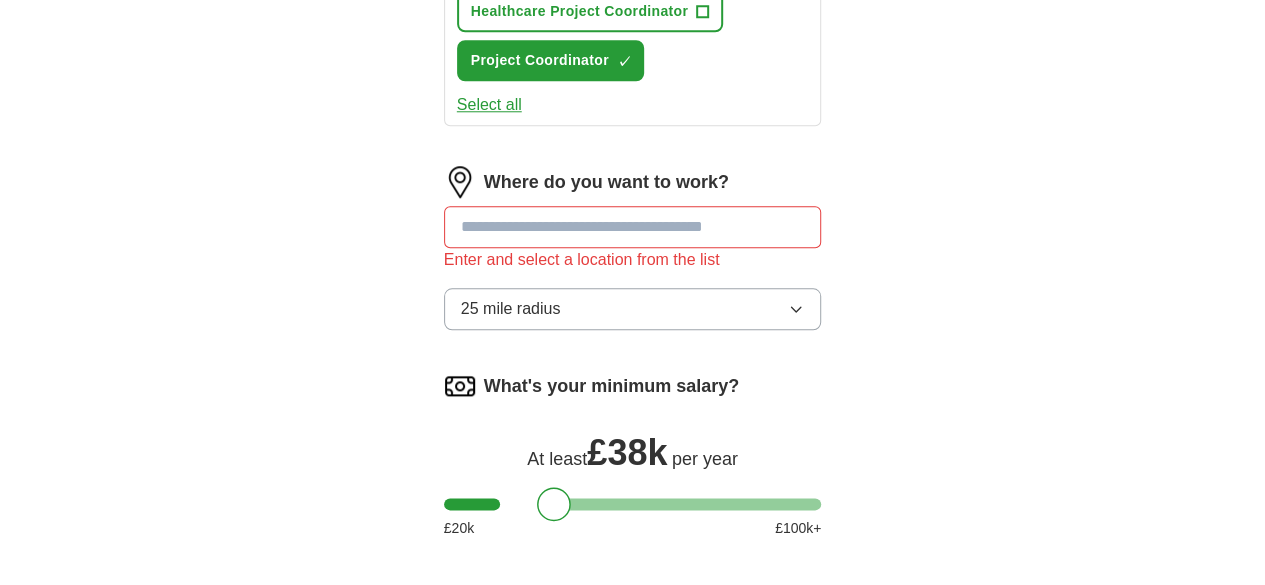 click at bounding box center (633, 227) 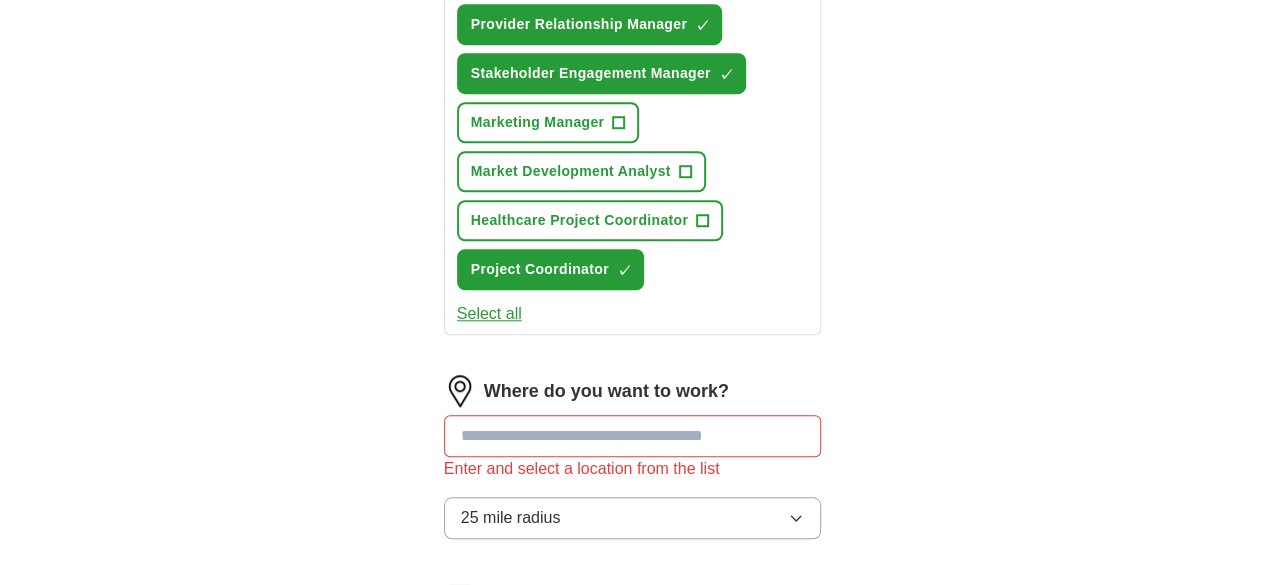 scroll, scrollTop: 717, scrollLeft: 0, axis: vertical 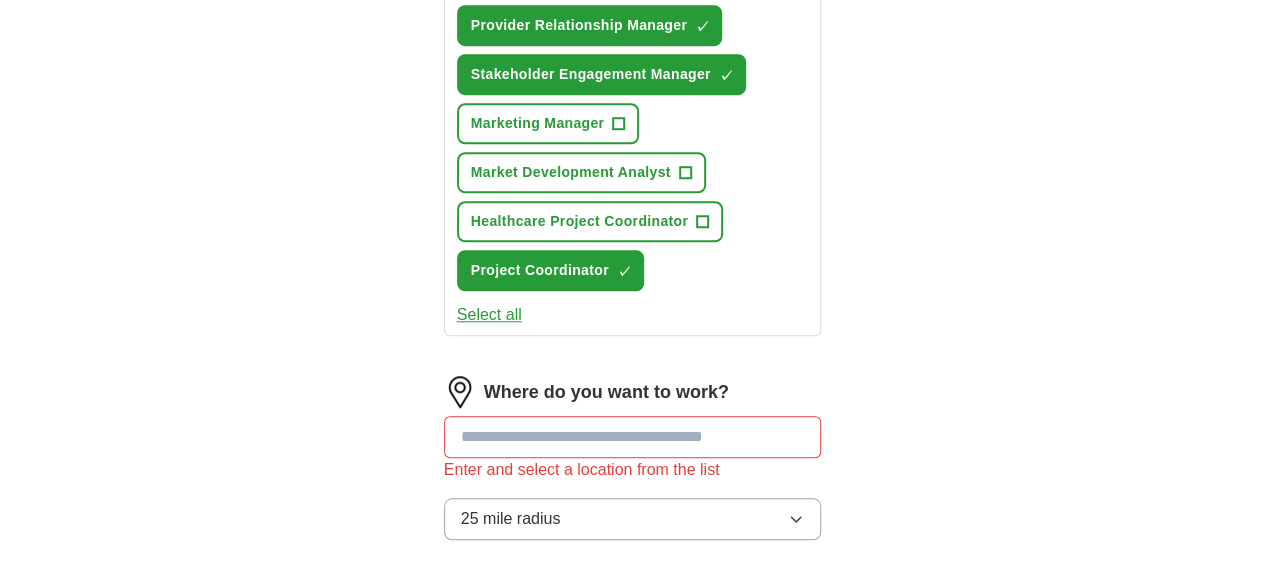click on "Where do you want to work?" at bounding box center [633, 392] 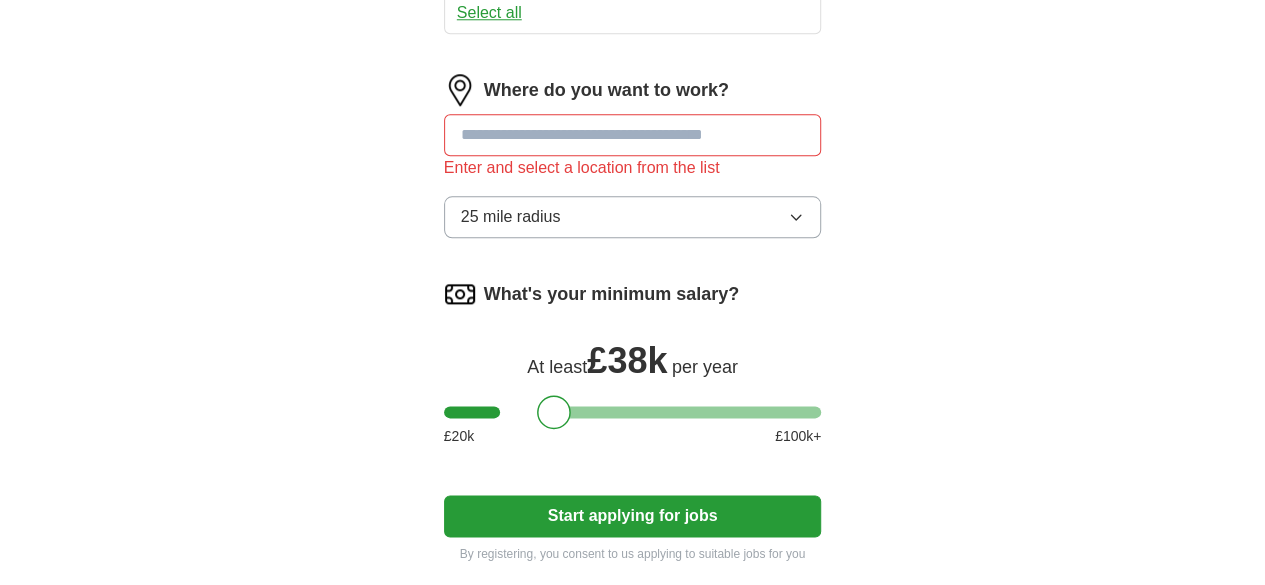scroll, scrollTop: 1022, scrollLeft: 0, axis: vertical 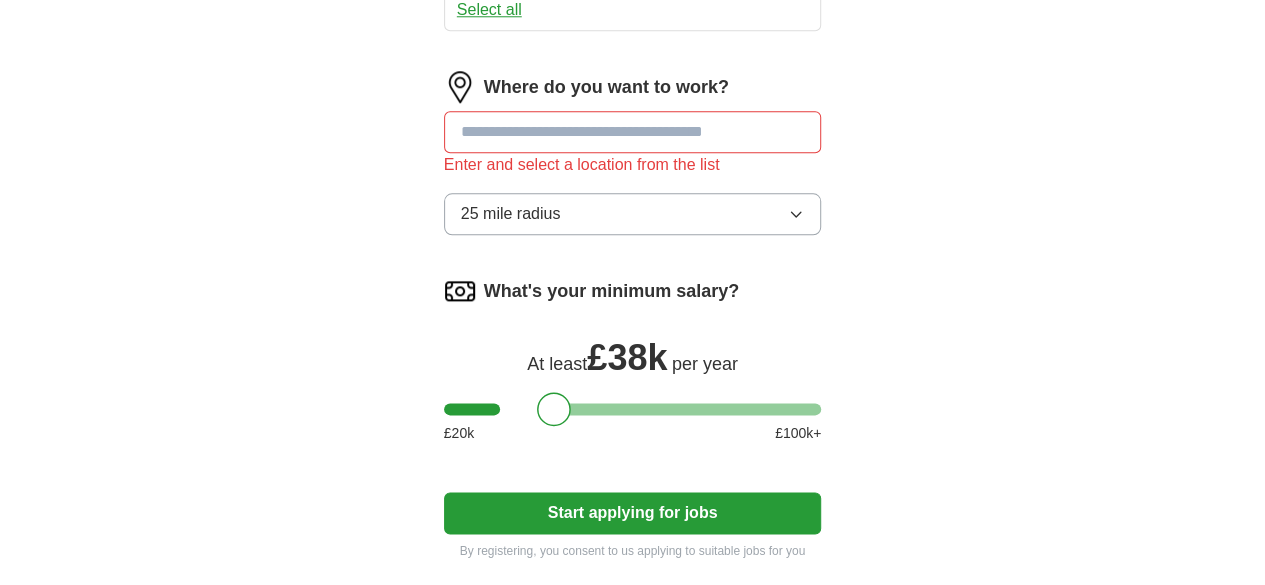 click on "Start applying for jobs" at bounding box center [633, 513] 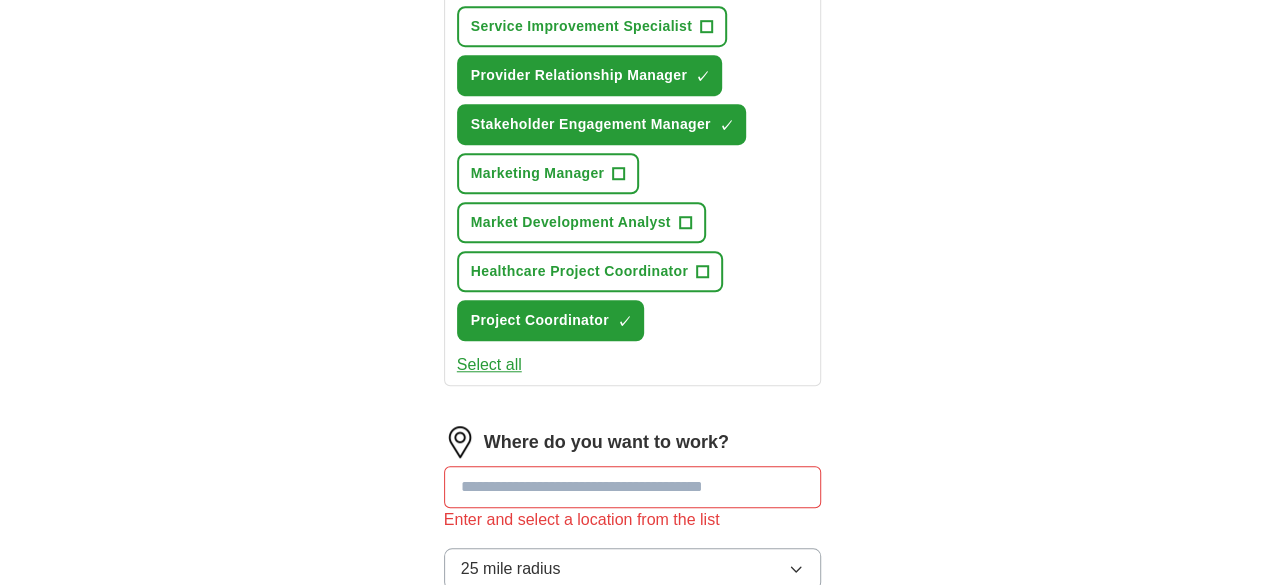 scroll, scrollTop: 665, scrollLeft: 0, axis: vertical 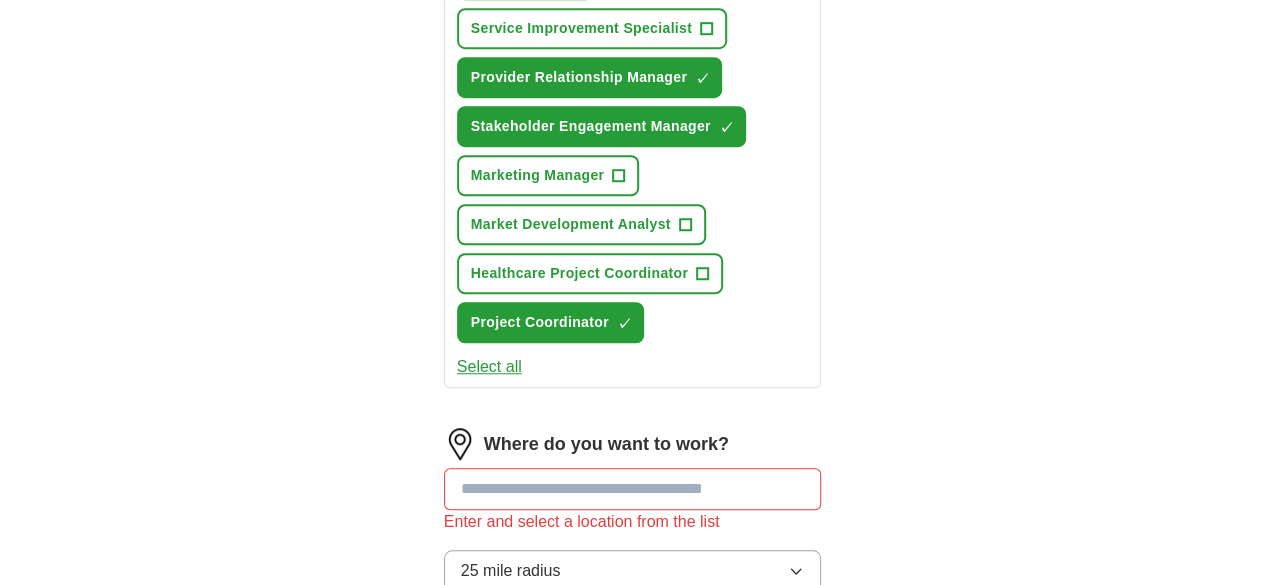 click at bounding box center (633, 489) 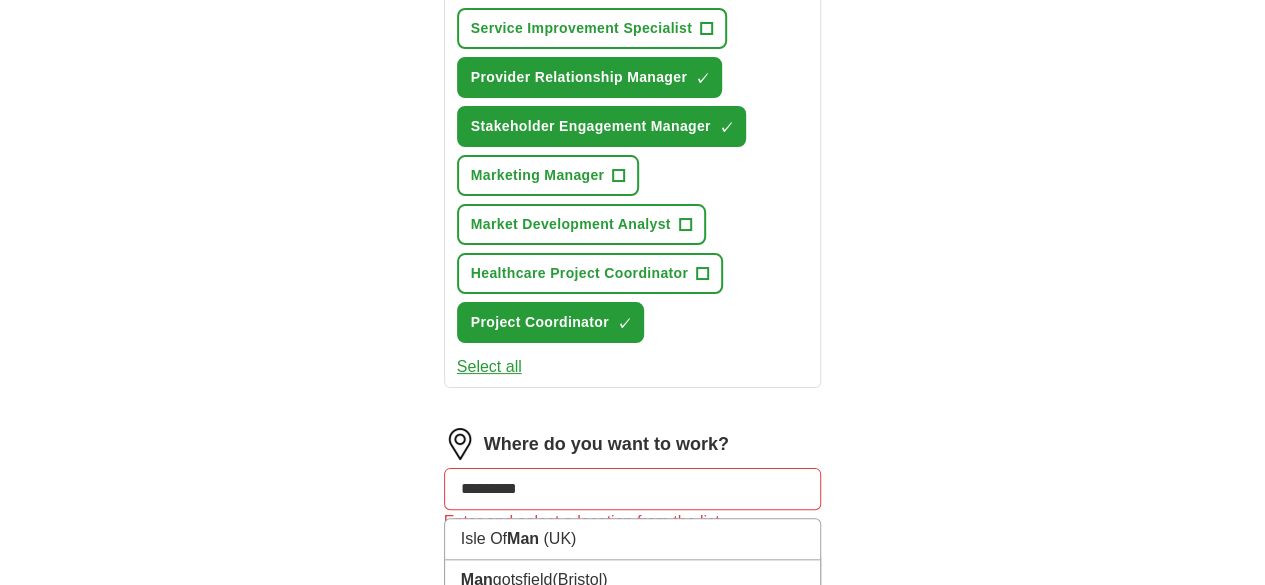 type on "**********" 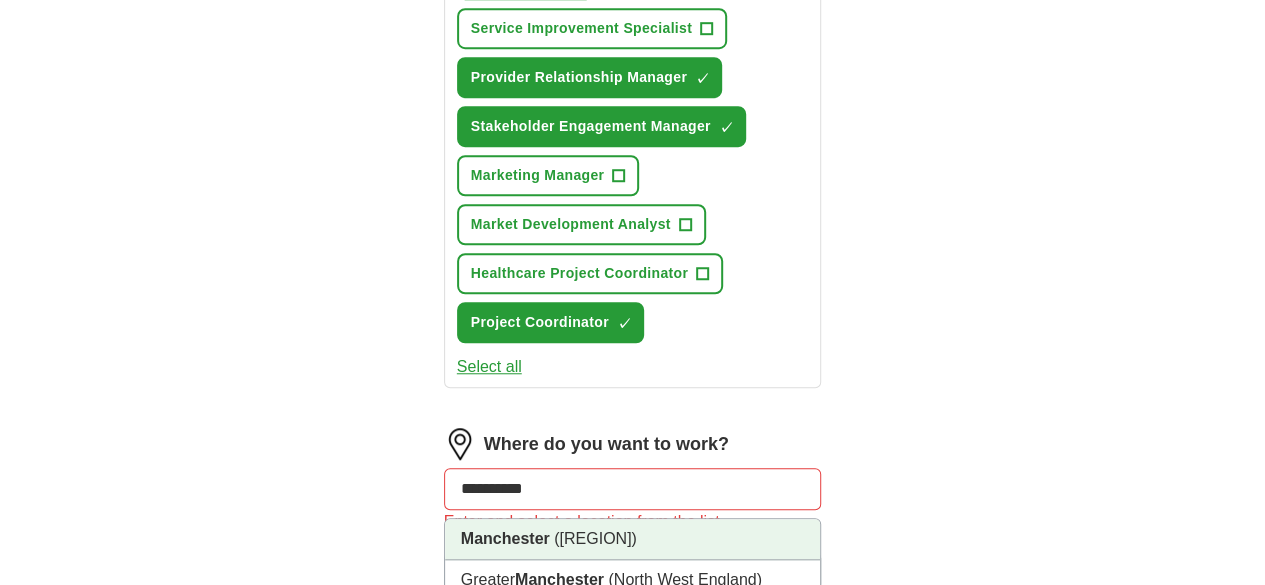 click on "([REGION])" at bounding box center [595, 538] 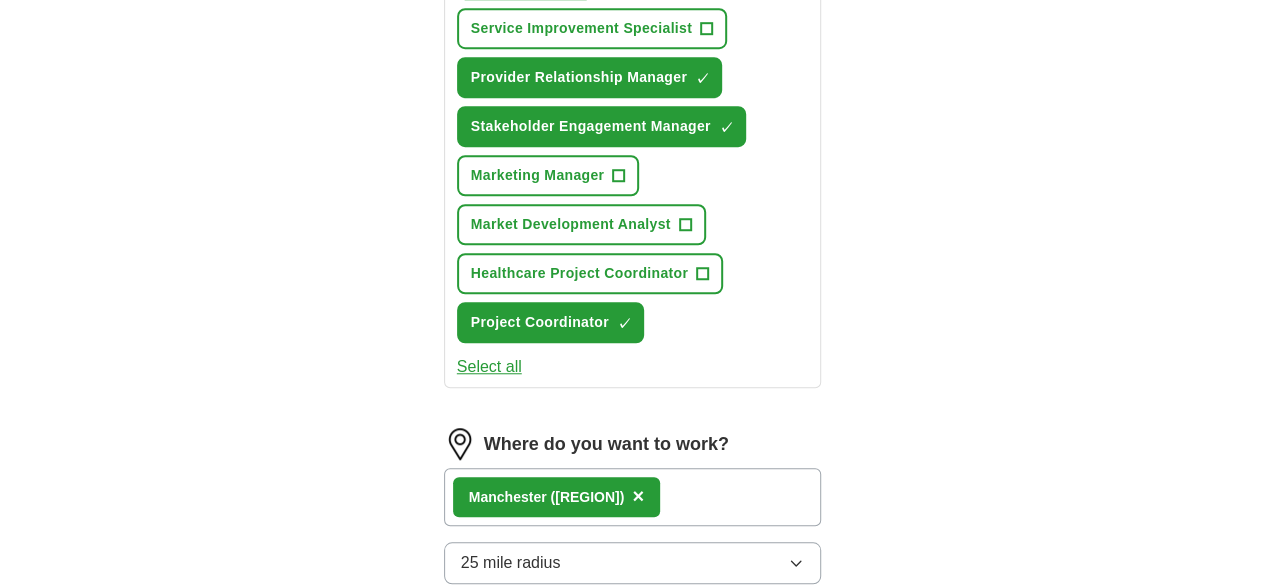 click on "Manchester   (Greater Manchester) ×" at bounding box center (633, 497) 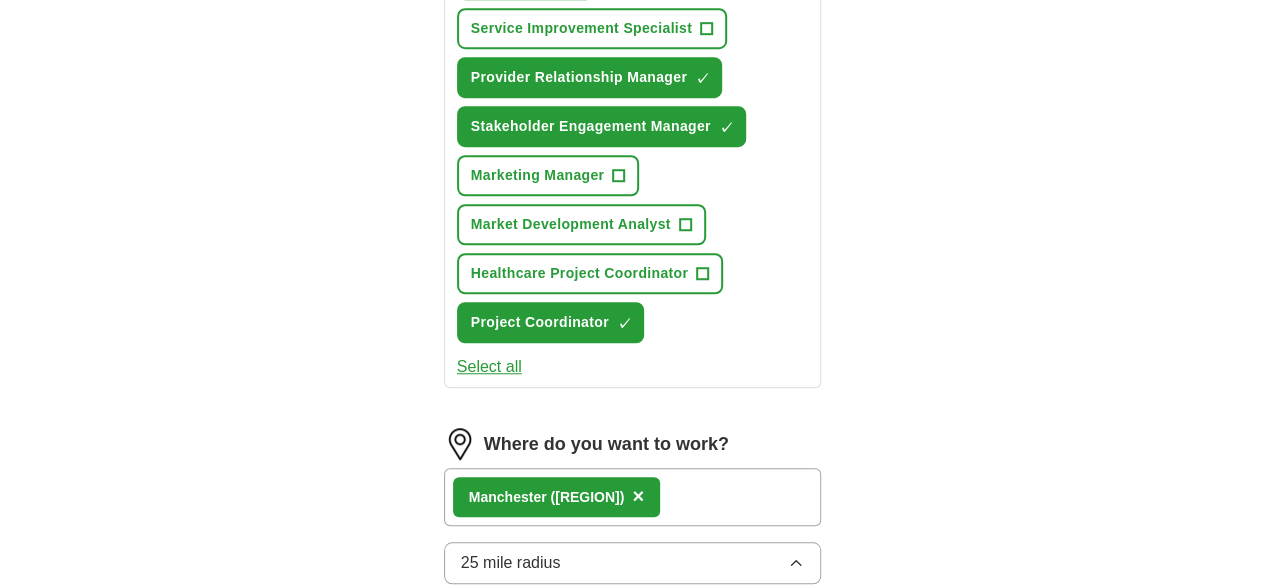 click on "25 mile radius" at bounding box center (633, 563) 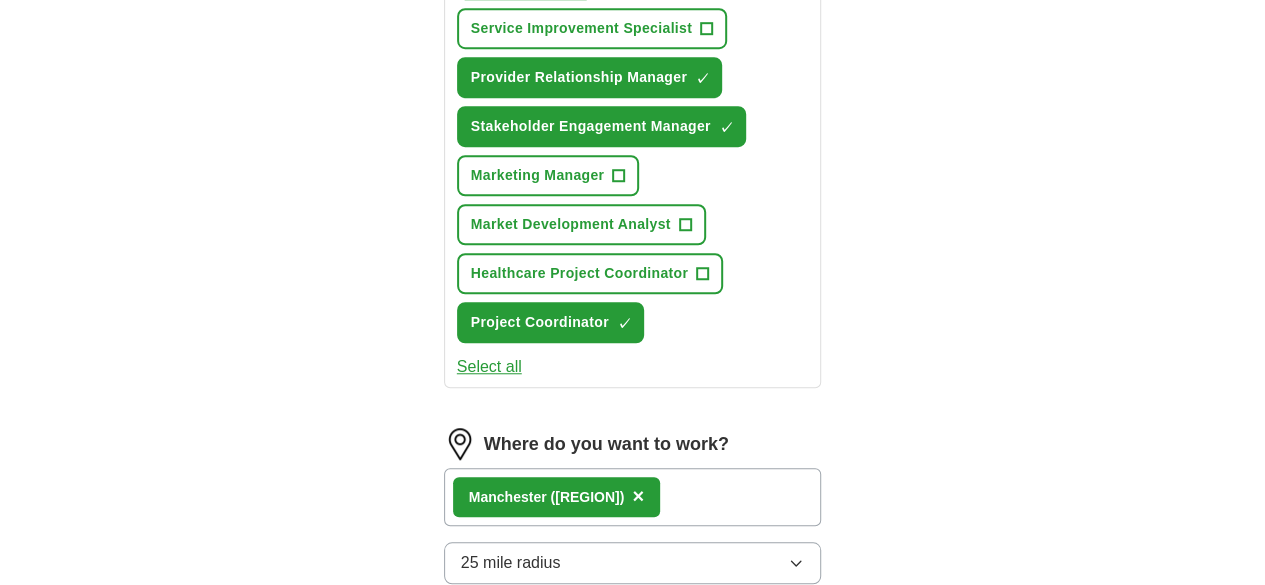 click on "25 mile radius" at bounding box center (633, 563) 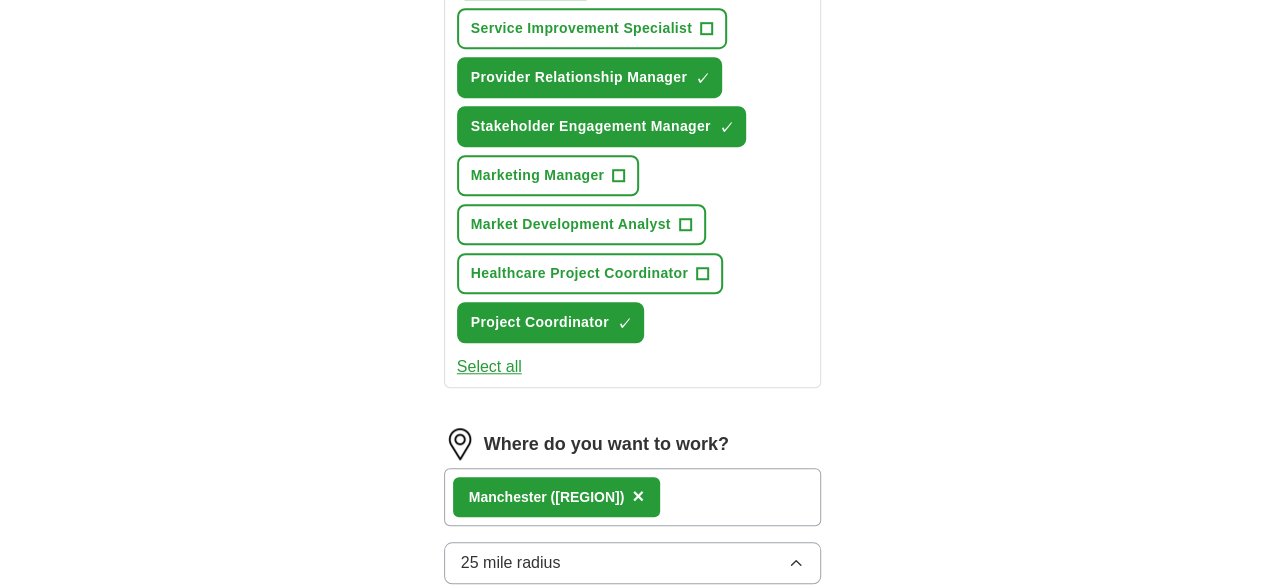 click on "25 mile radius" at bounding box center (633, 563) 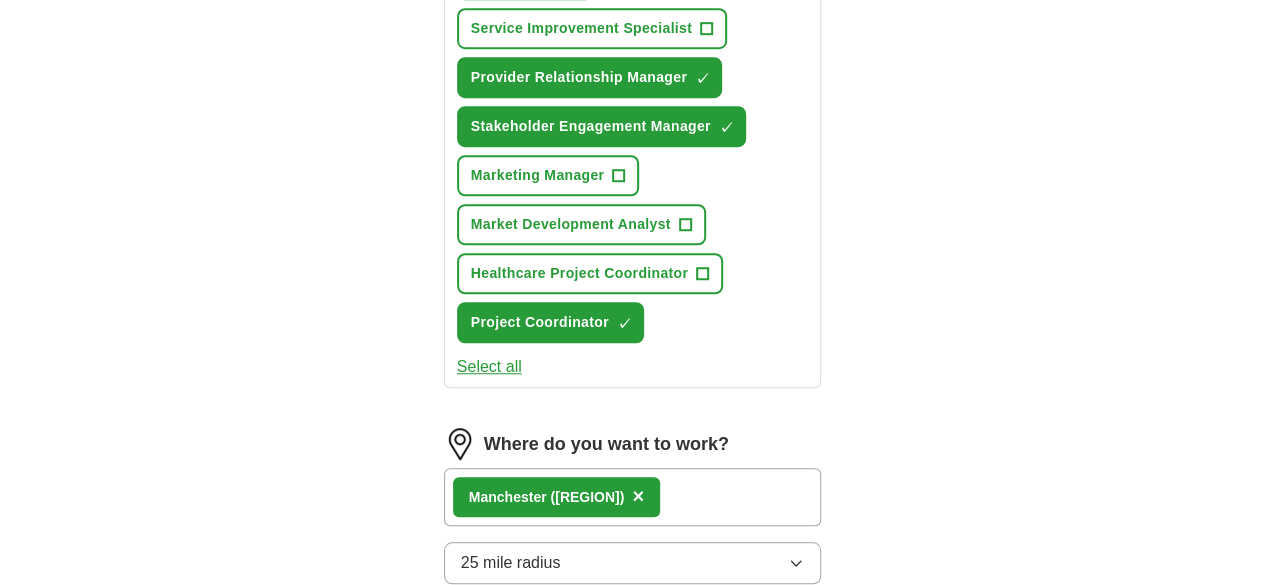 click on "Manchester   (Greater Manchester) ×" at bounding box center [633, 497] 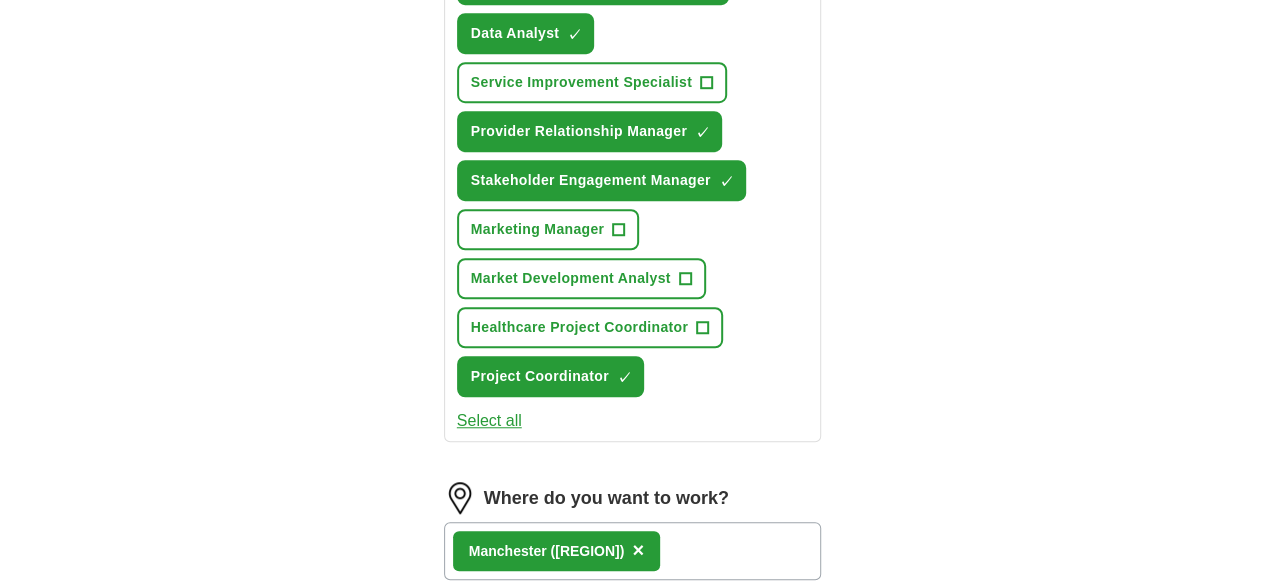 scroll, scrollTop: 610, scrollLeft: 0, axis: vertical 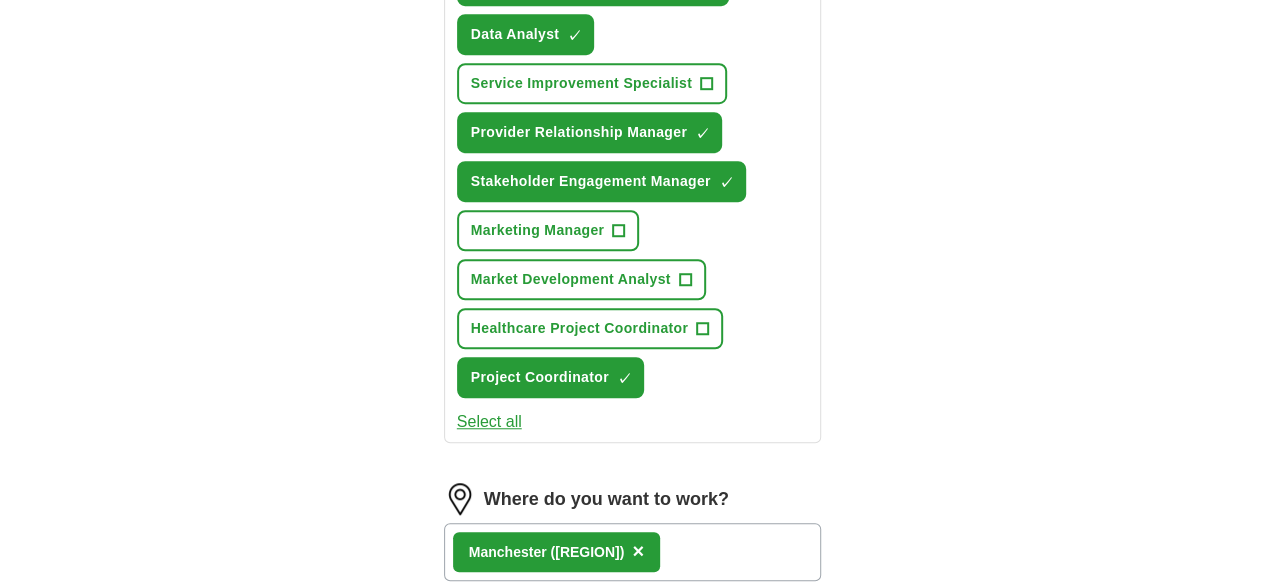 click on "Manchester   (Greater Manchester) ×" at bounding box center (633, 552) 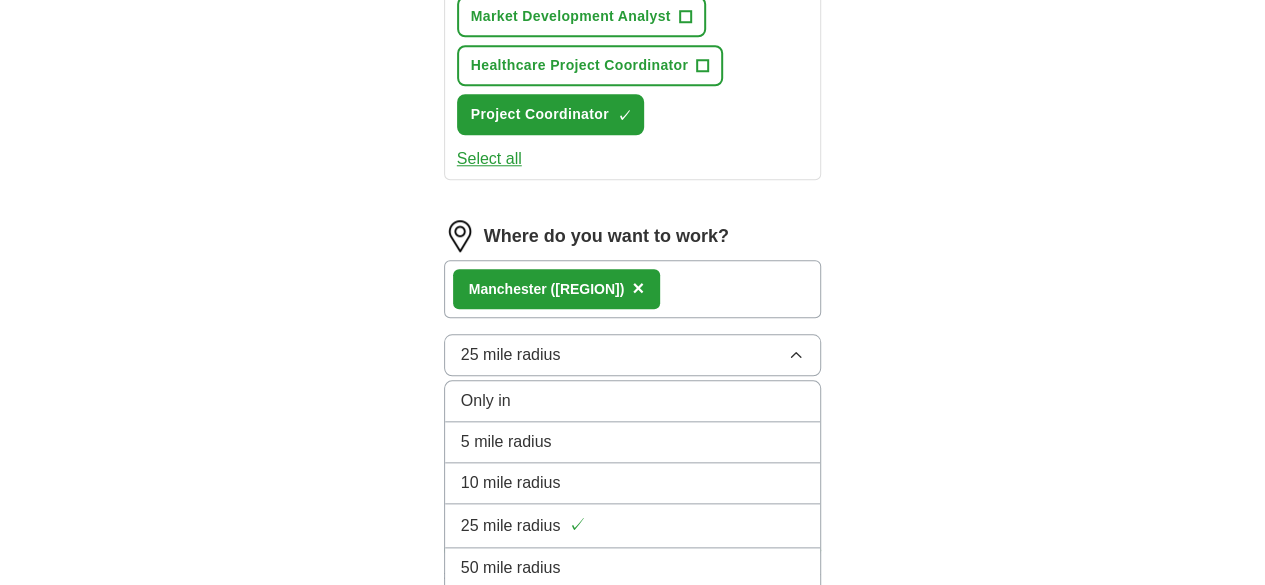 scroll, scrollTop: 874, scrollLeft: 0, axis: vertical 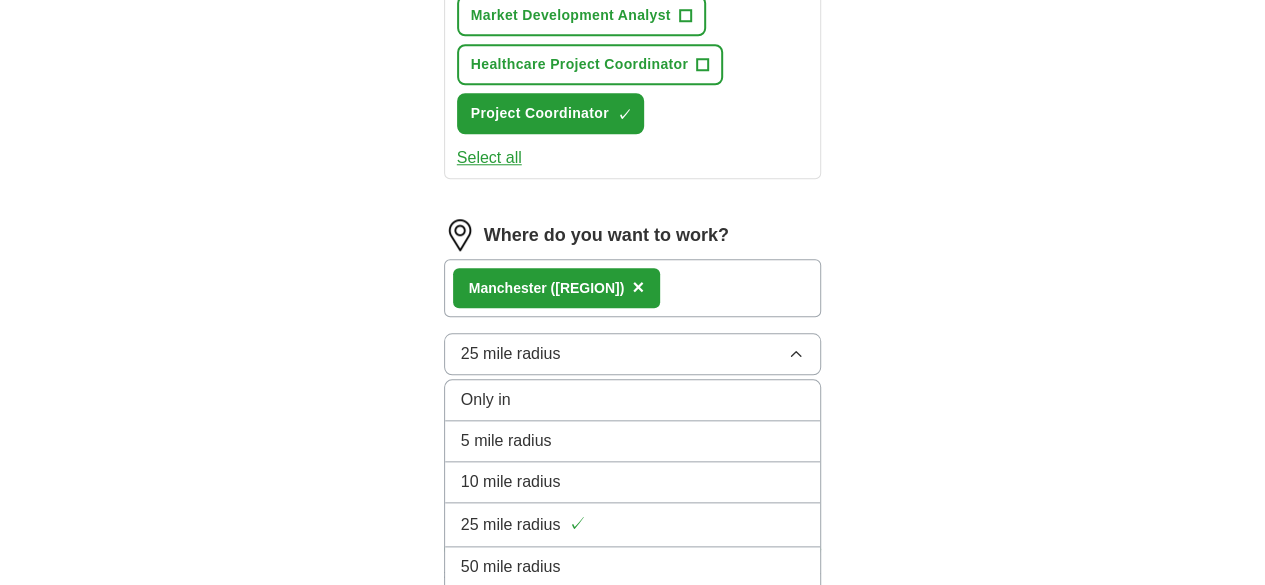 click on "100 mile radius" at bounding box center [633, 608] 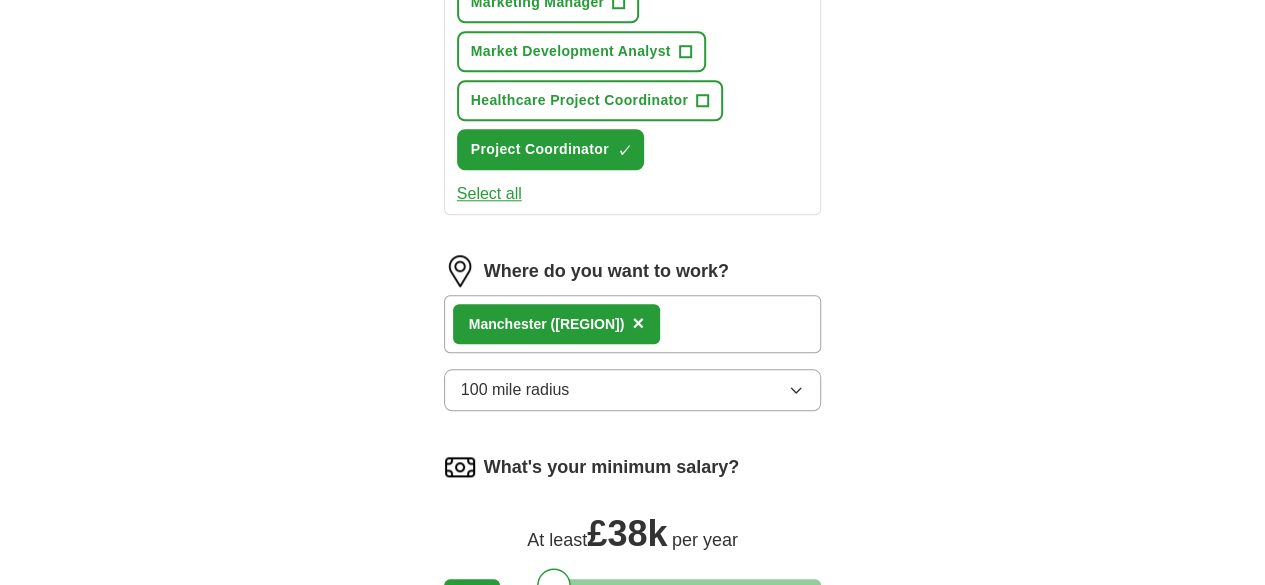 scroll, scrollTop: 804, scrollLeft: 0, axis: vertical 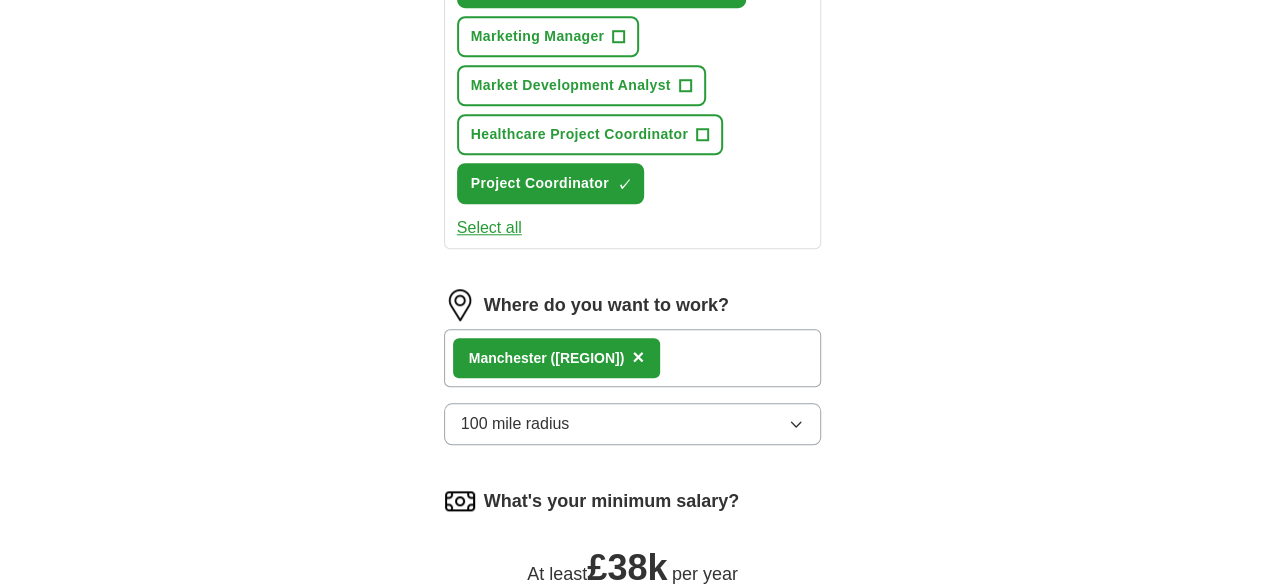 click on "Manchester   (Greater Manchester) ×" at bounding box center (633, 358) 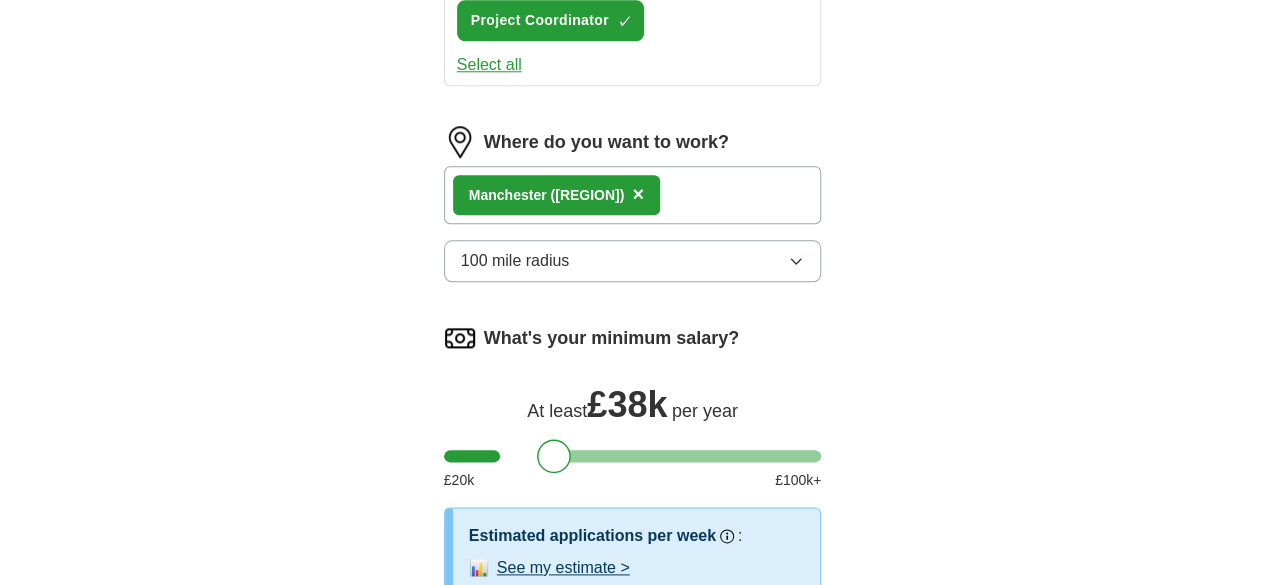 scroll, scrollTop: 969, scrollLeft: 0, axis: vertical 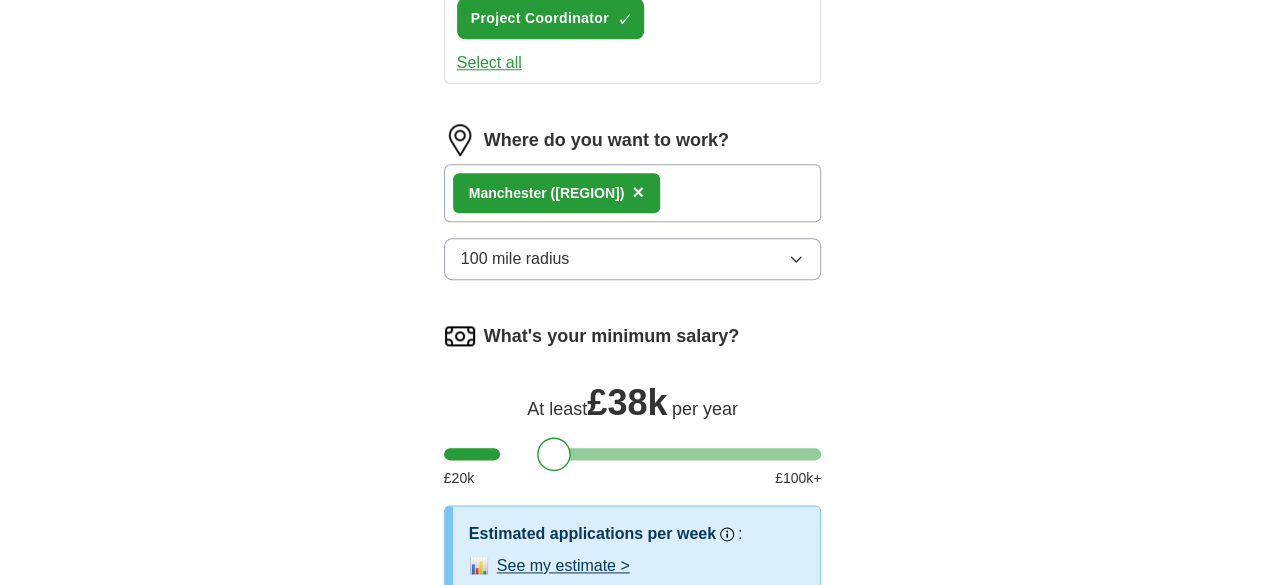 click on "See my estimate >" at bounding box center (563, 566) 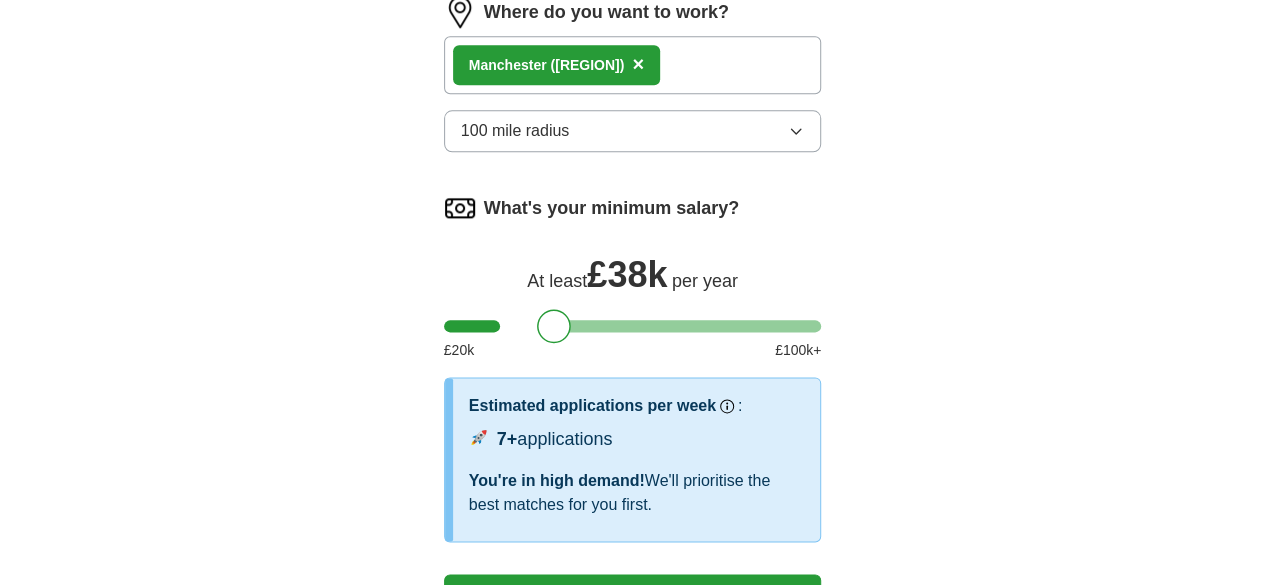 scroll, scrollTop: 1101, scrollLeft: 0, axis: vertical 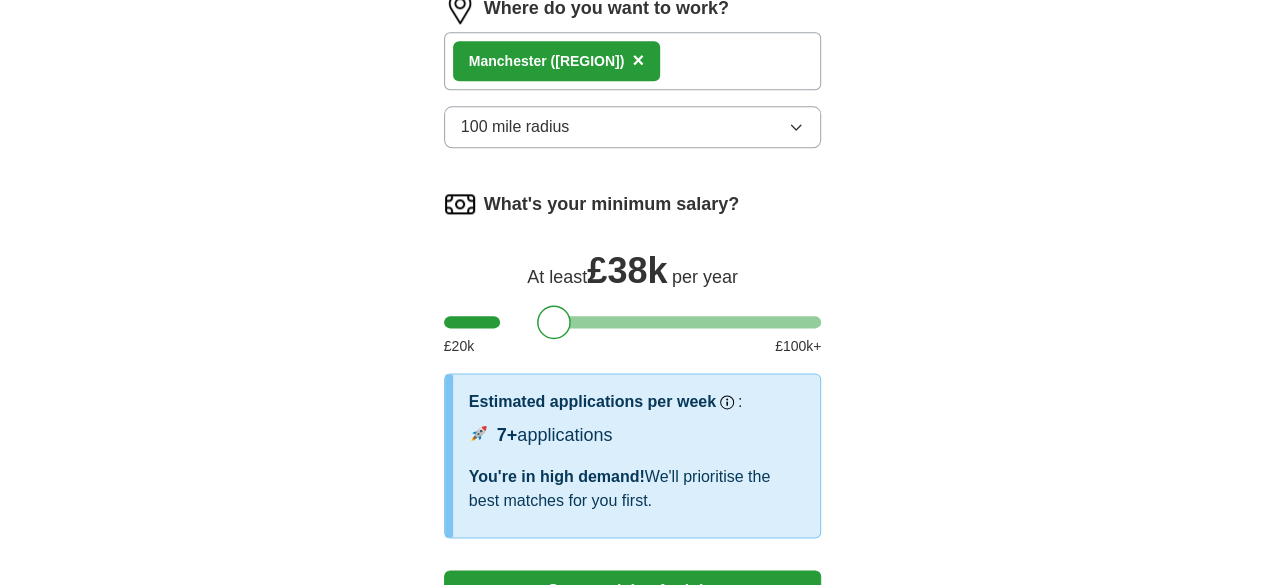 click on "Start applying for jobs" at bounding box center [633, 591] 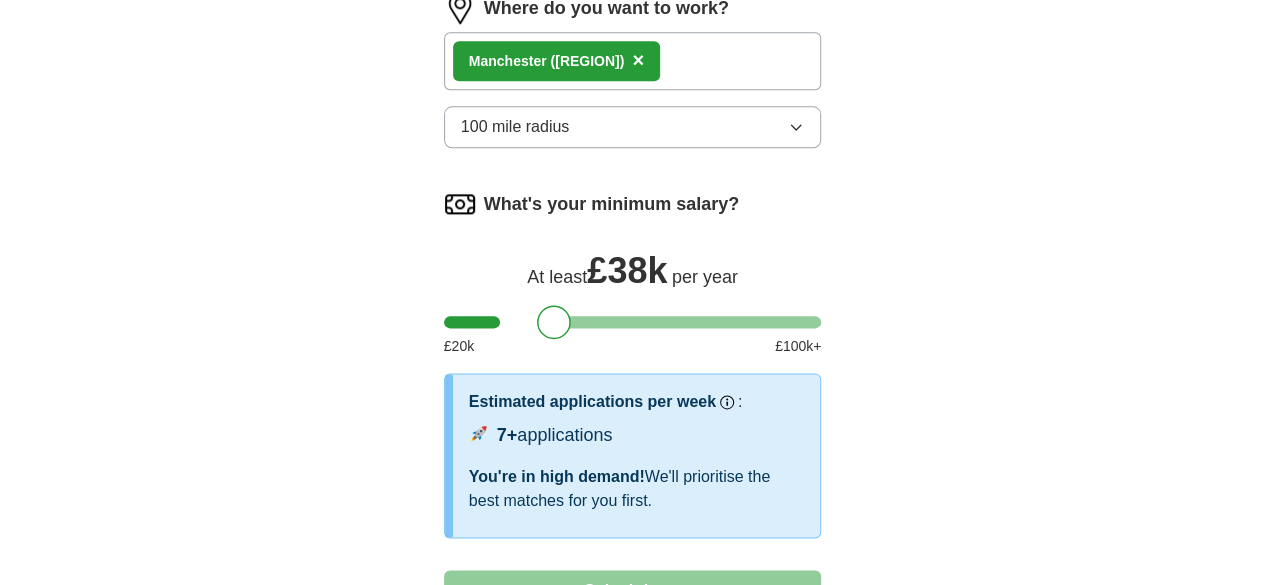 select on "**" 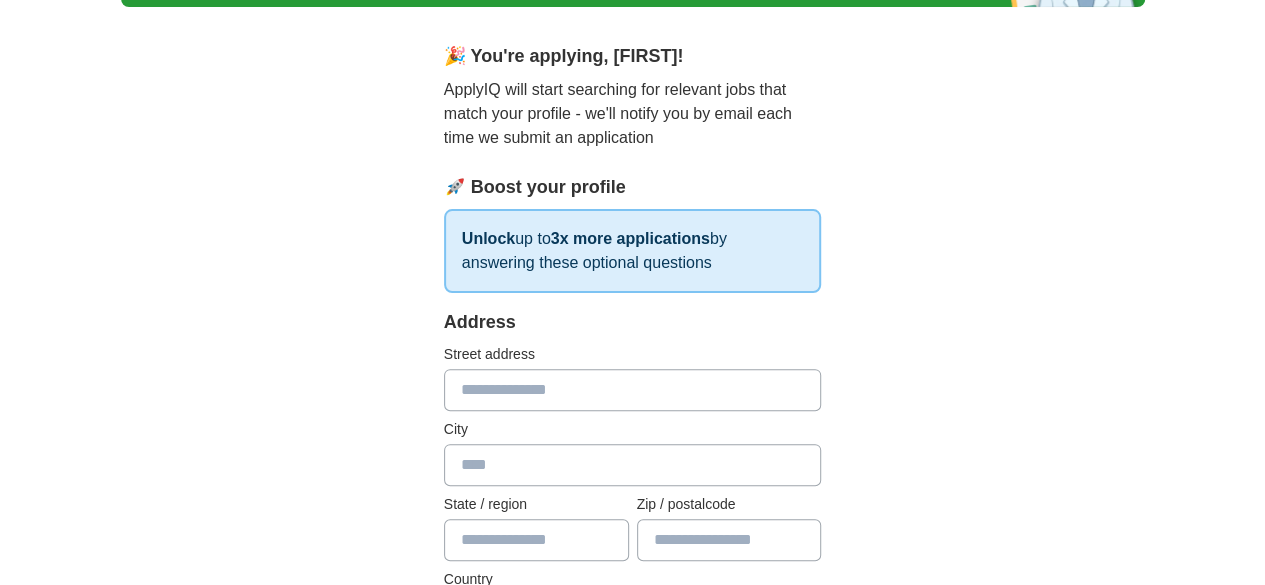 scroll, scrollTop: 153, scrollLeft: 0, axis: vertical 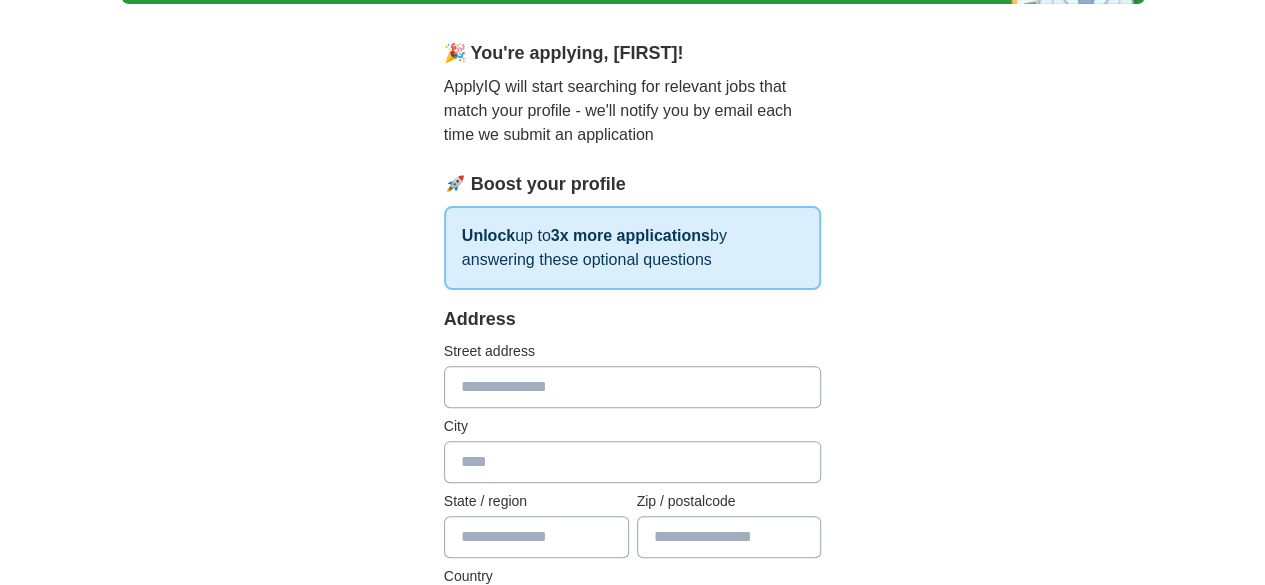 drag, startPoint x: 628, startPoint y: 286, endPoint x: 621, endPoint y: 325, distance: 39.623226 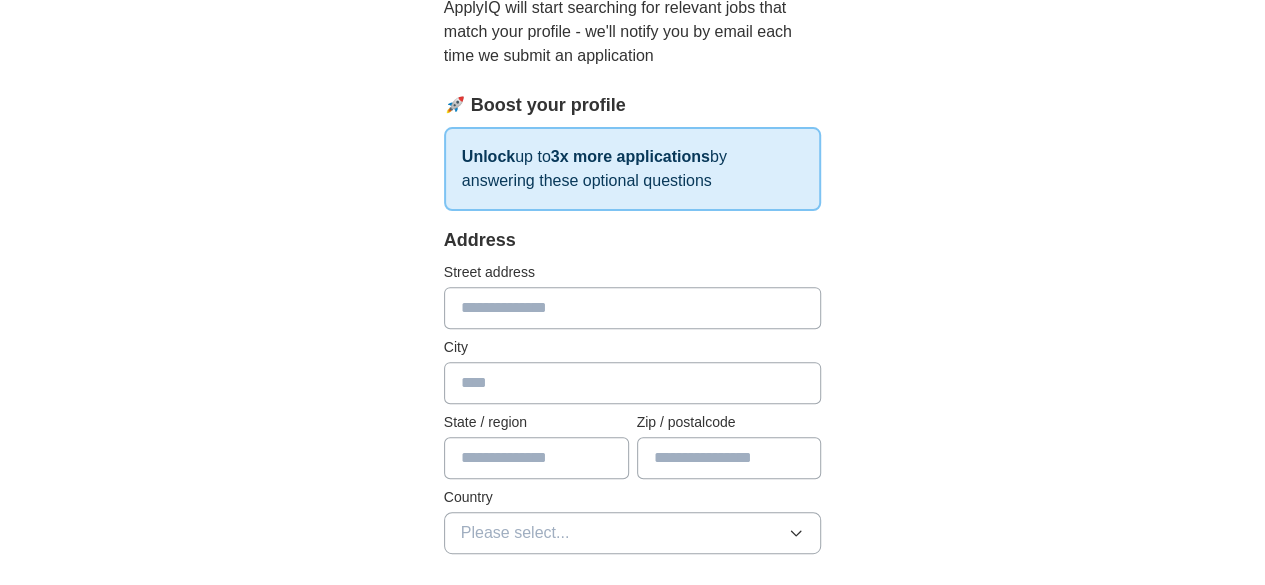 scroll, scrollTop: 244, scrollLeft: 0, axis: vertical 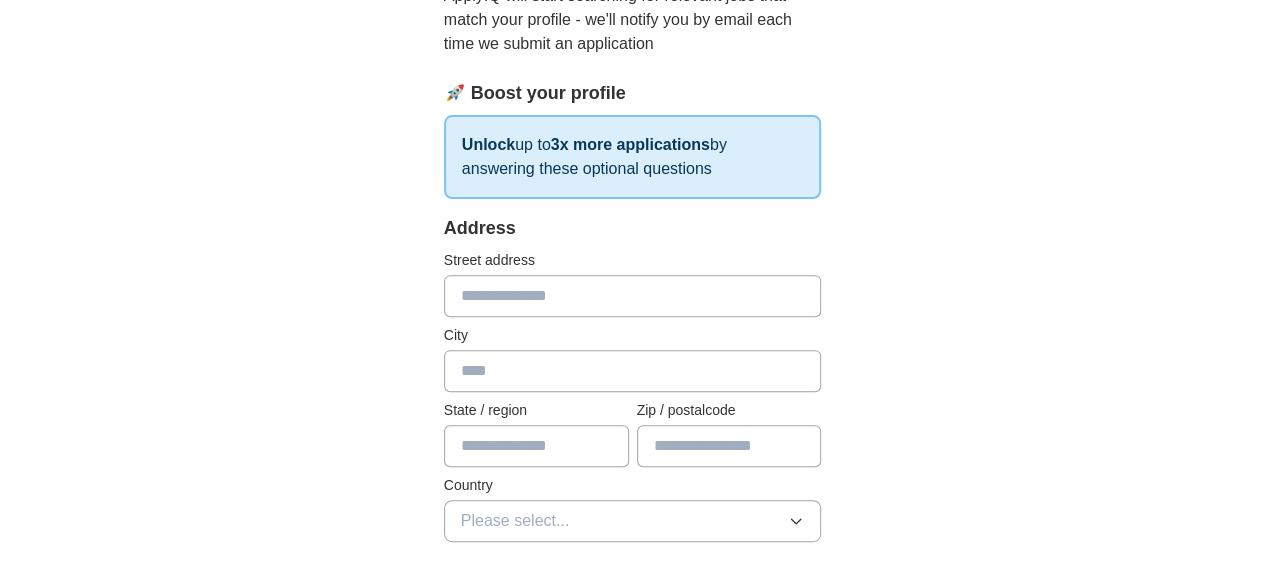 click on "City" at bounding box center [633, 335] 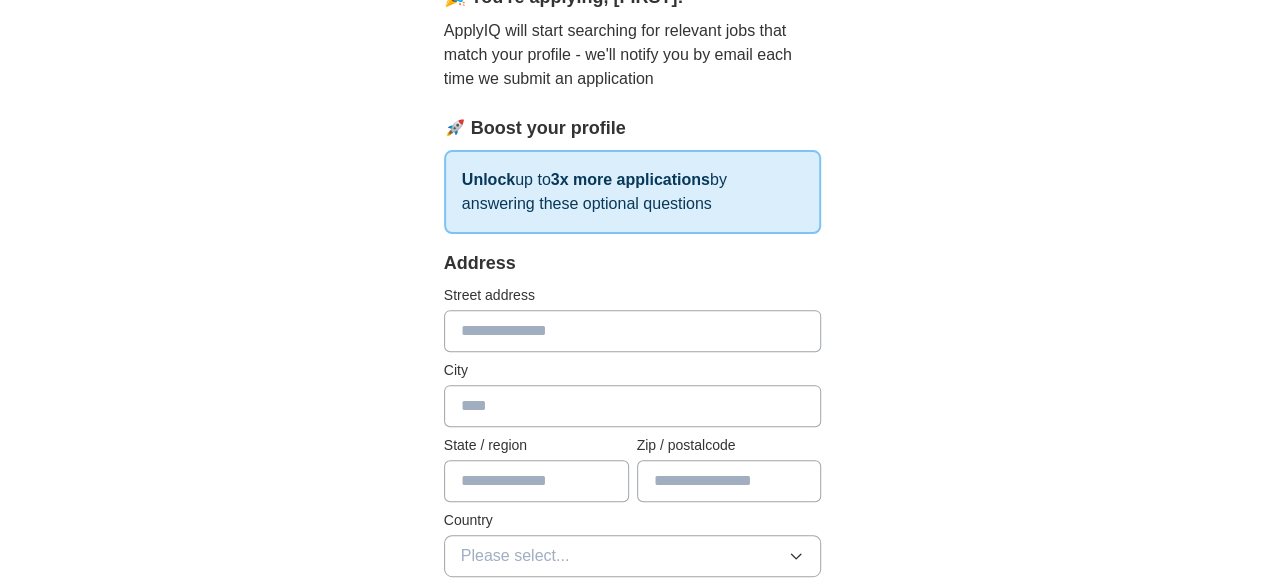 scroll, scrollTop: 206, scrollLeft: 0, axis: vertical 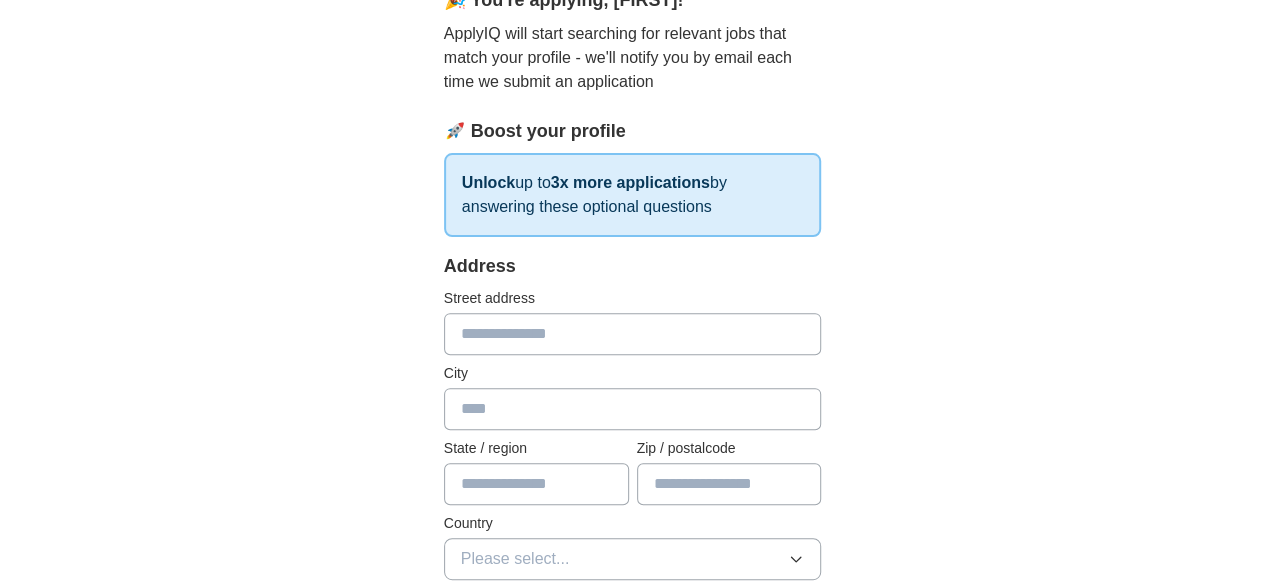 click at bounding box center (633, 409) 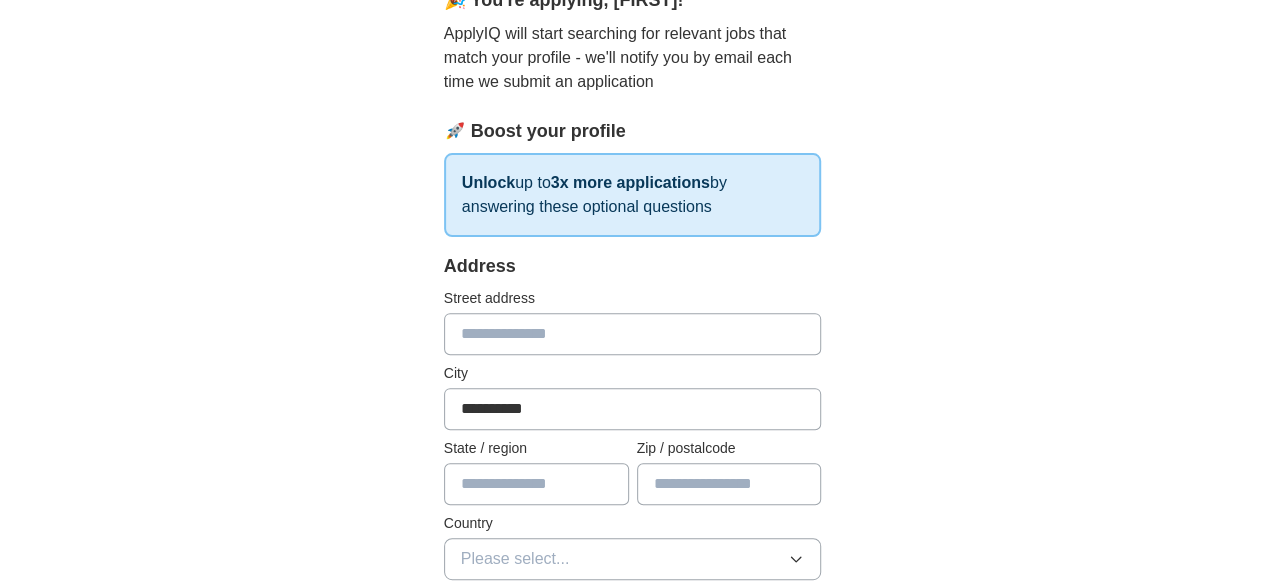 type on "**********" 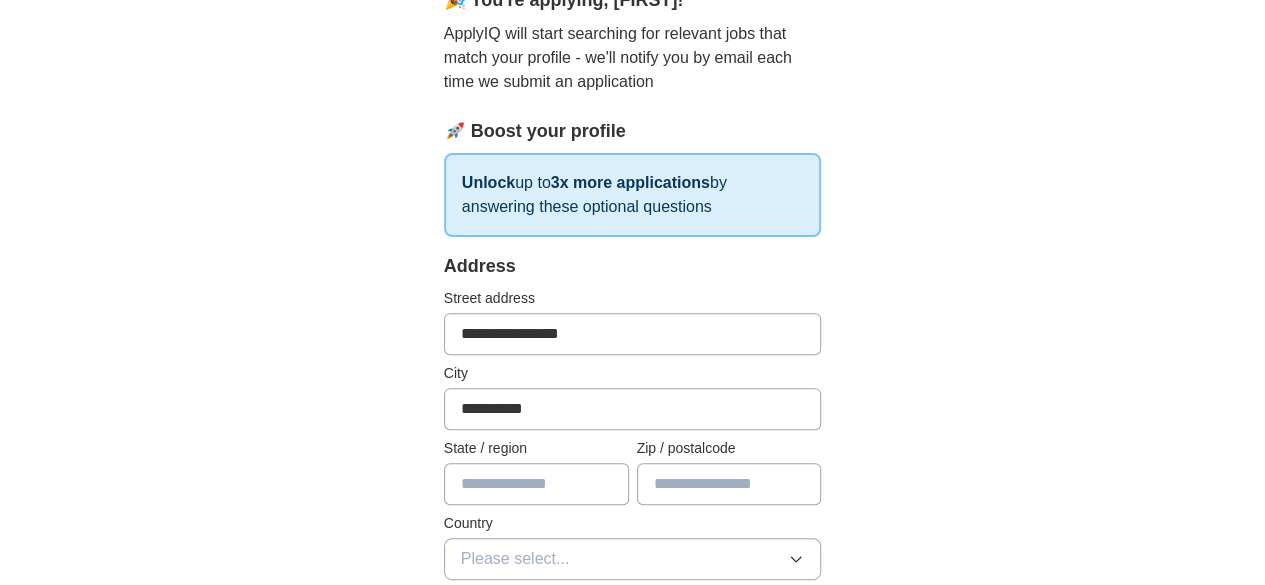 type on "********" 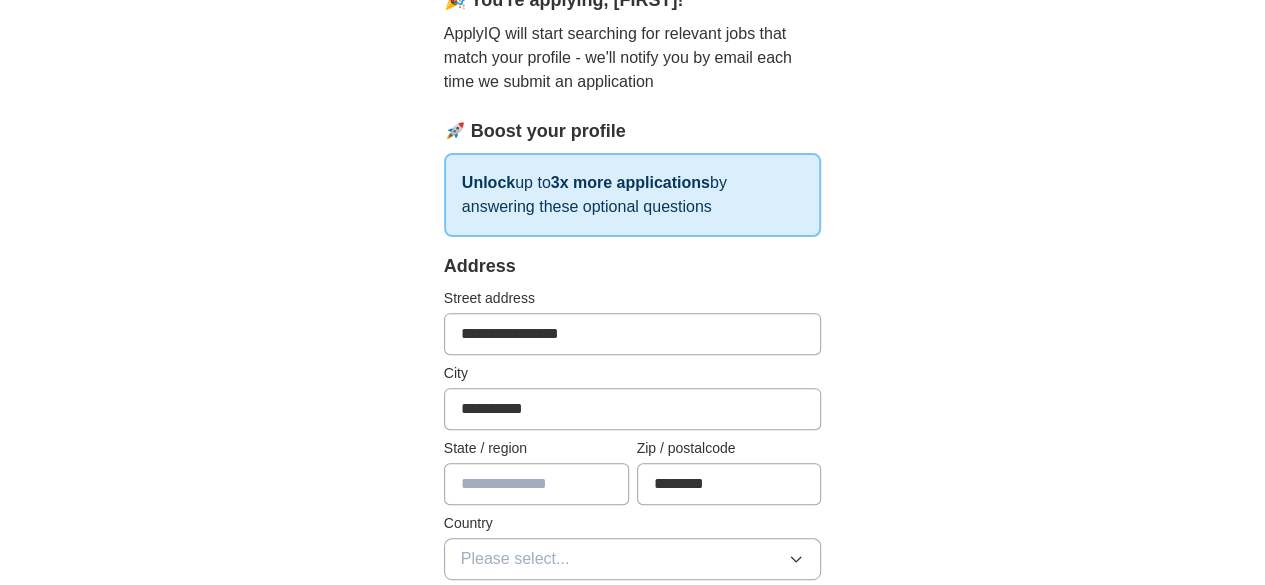 click at bounding box center (536, 484) 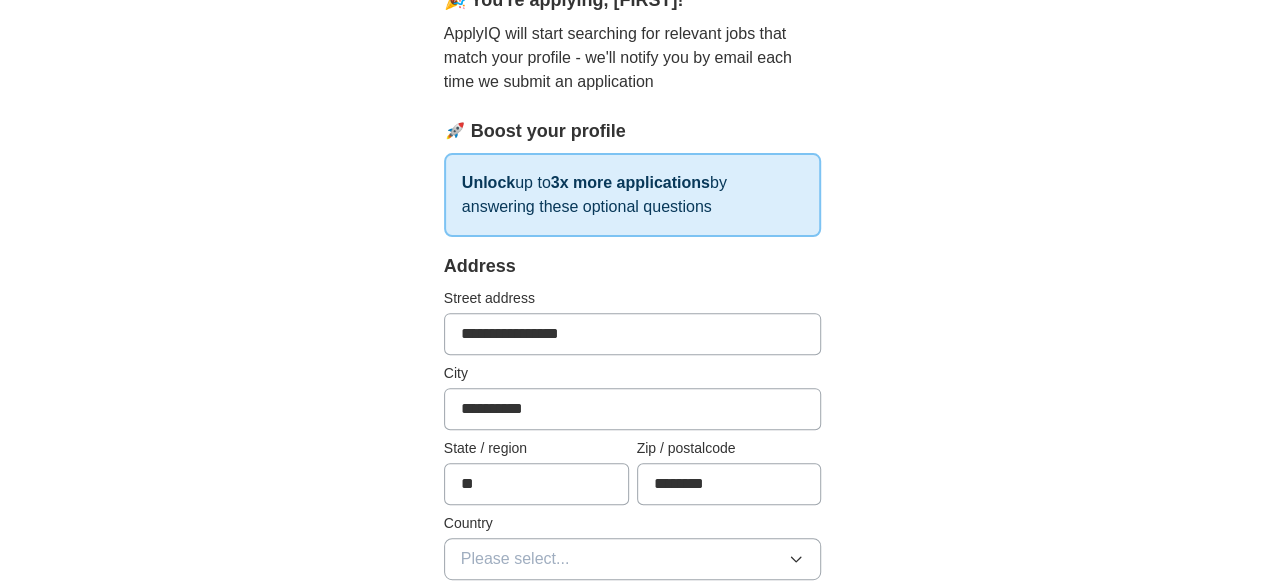 type on "*" 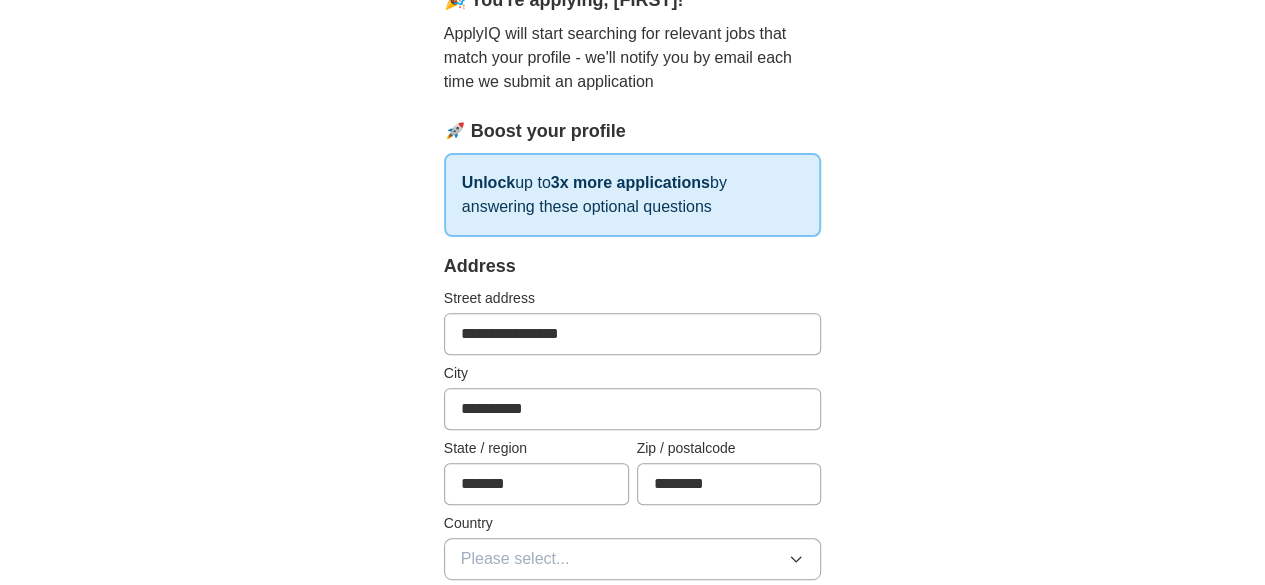 type on "*******" 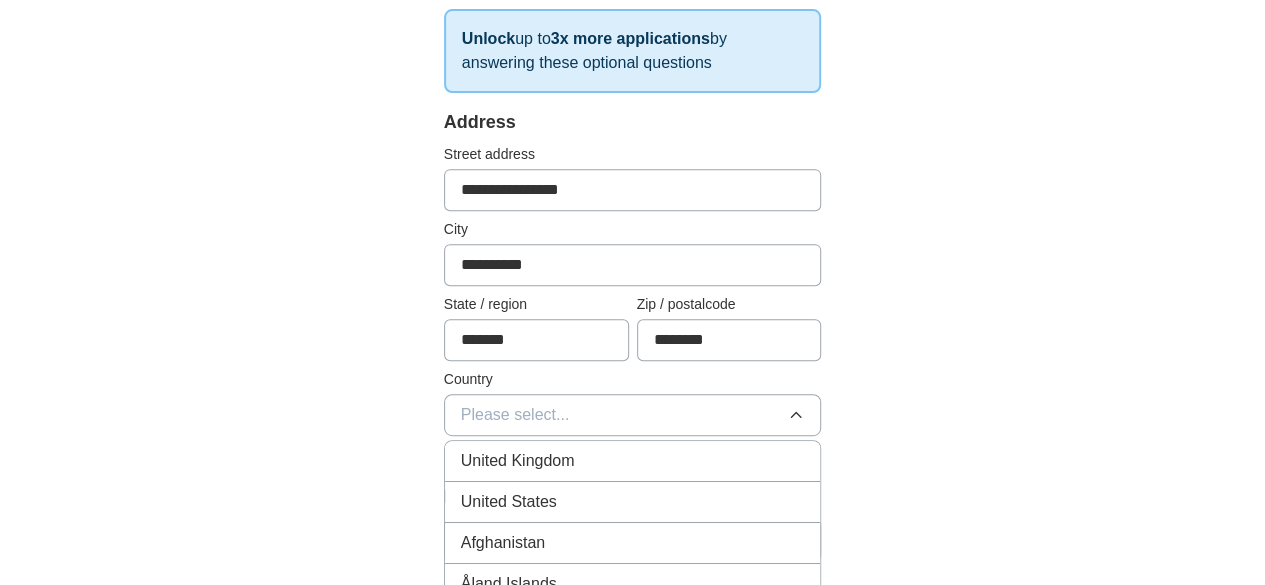 scroll, scrollTop: 361, scrollLeft: 0, axis: vertical 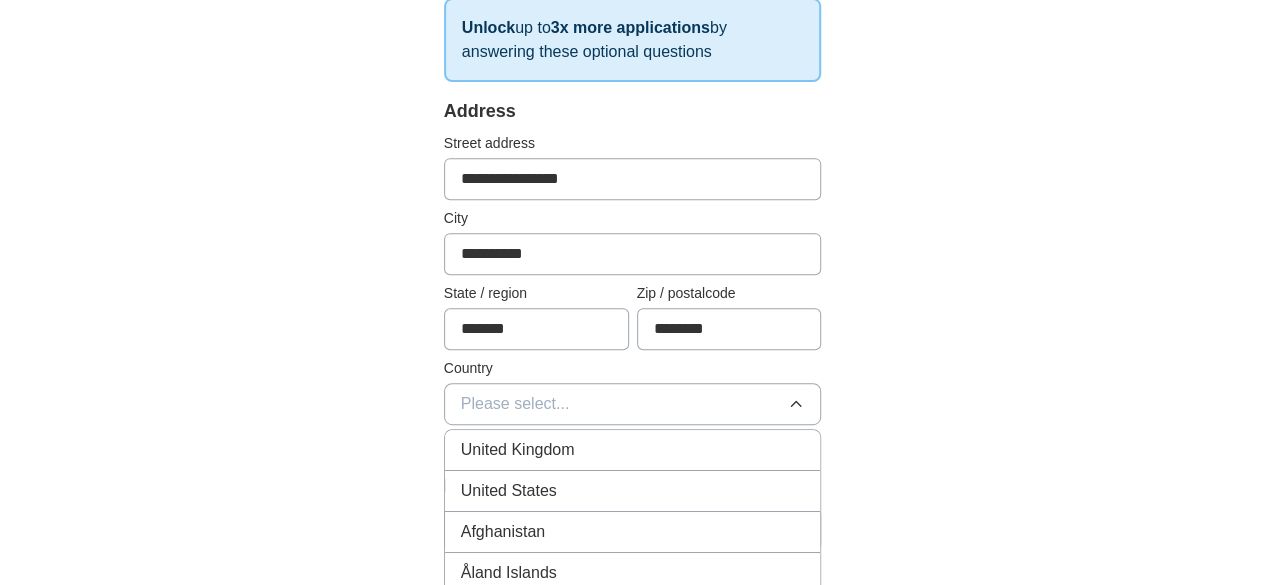 click on "United Kingdom" at bounding box center (518, 450) 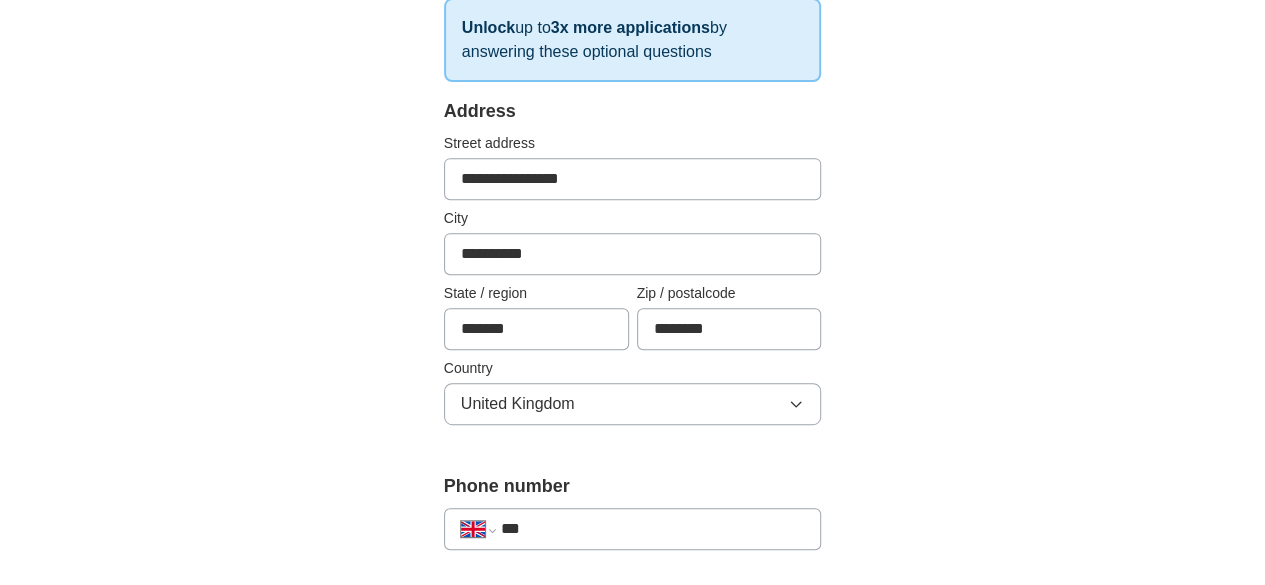 click on "**********" at bounding box center (633, 529) 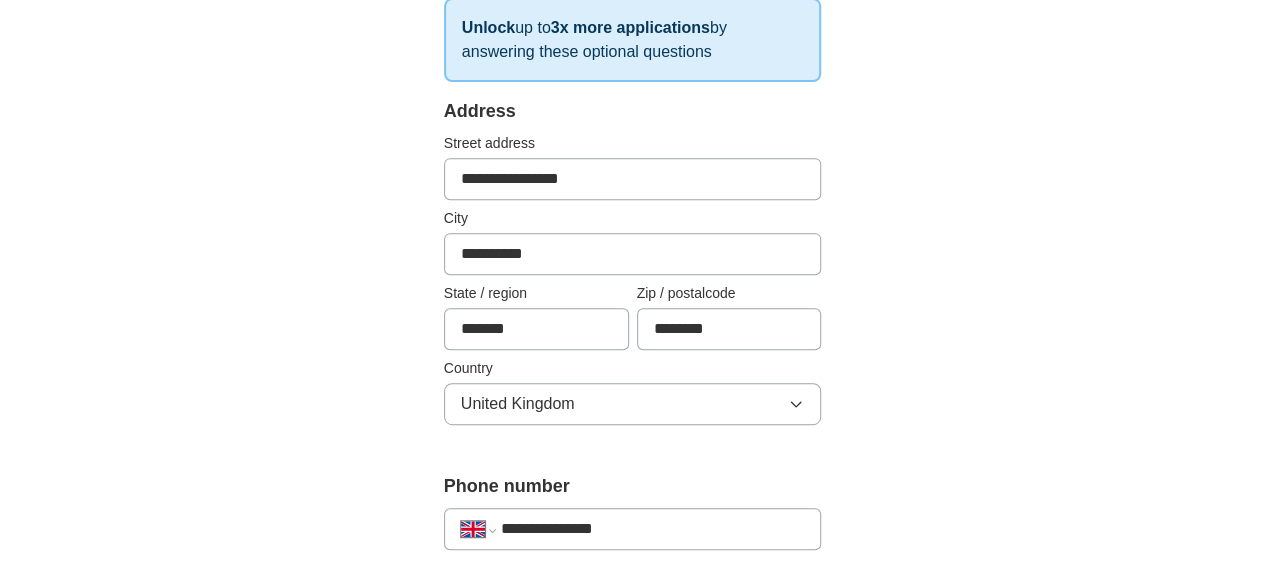click on "**********" at bounding box center (653, 529) 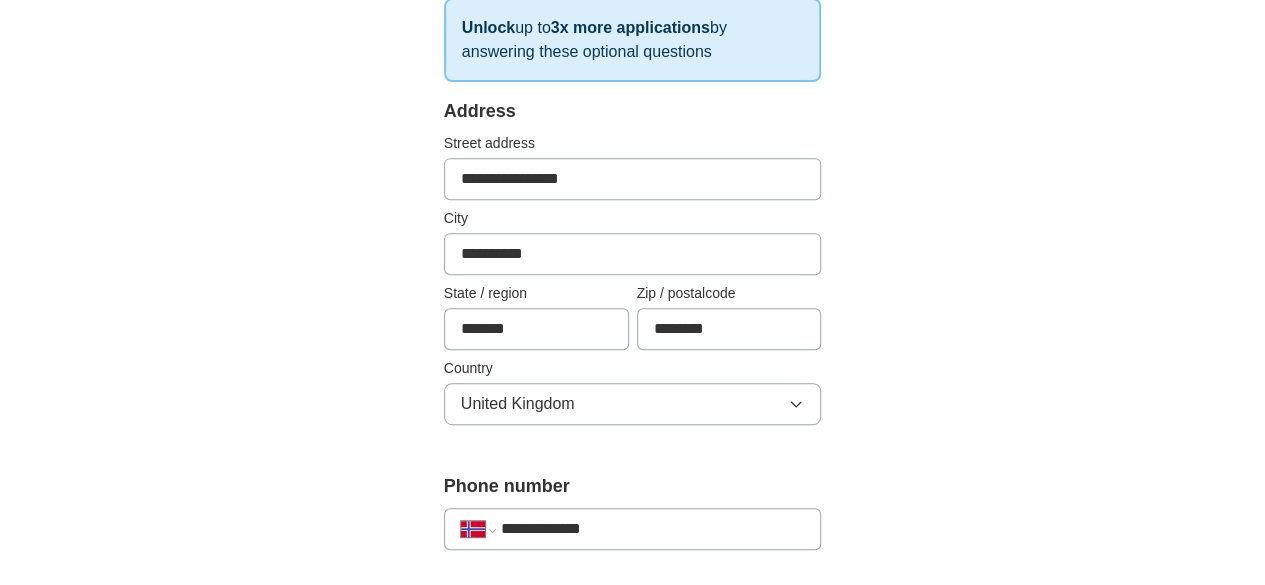 select on "**" 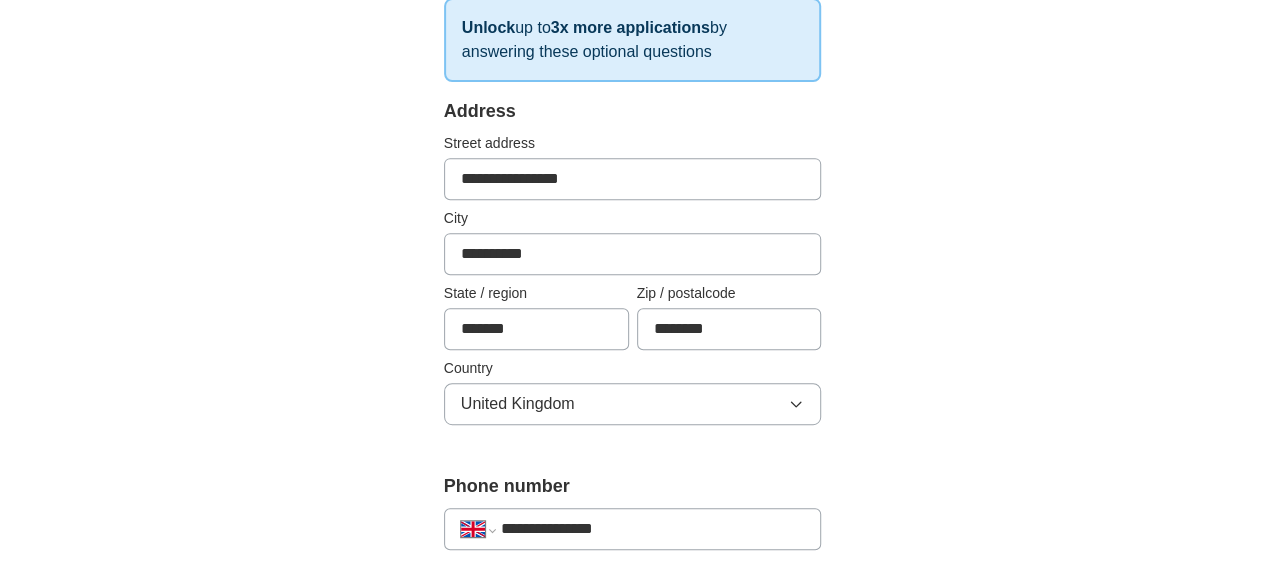 type on "**********" 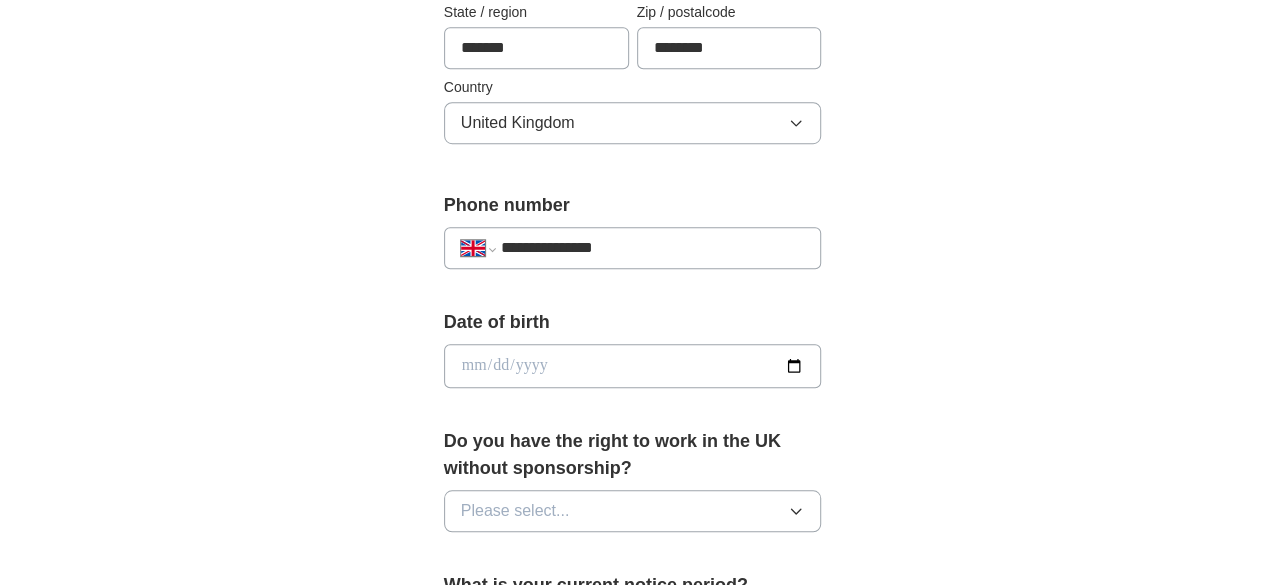 scroll, scrollTop: 645, scrollLeft: 0, axis: vertical 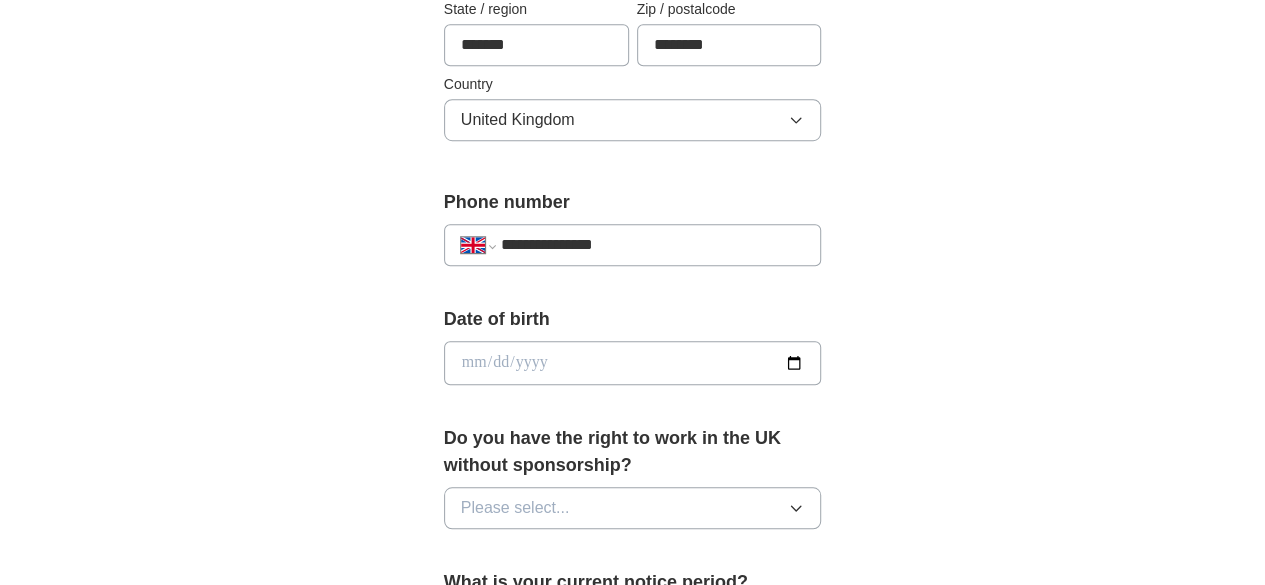 click at bounding box center [633, 363] 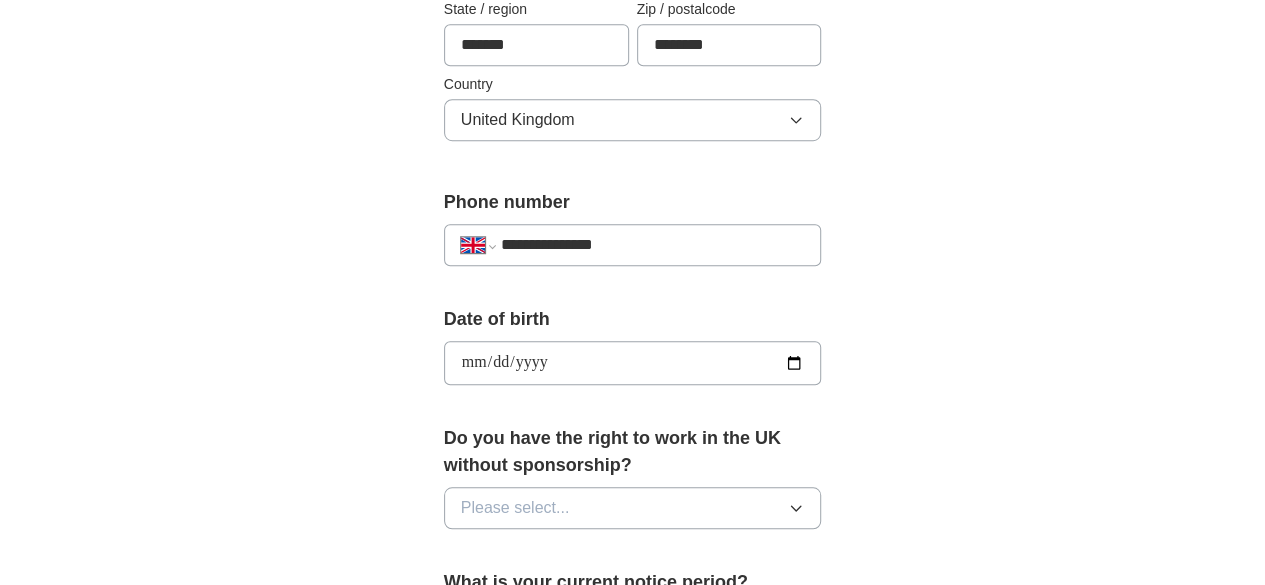 type on "**********" 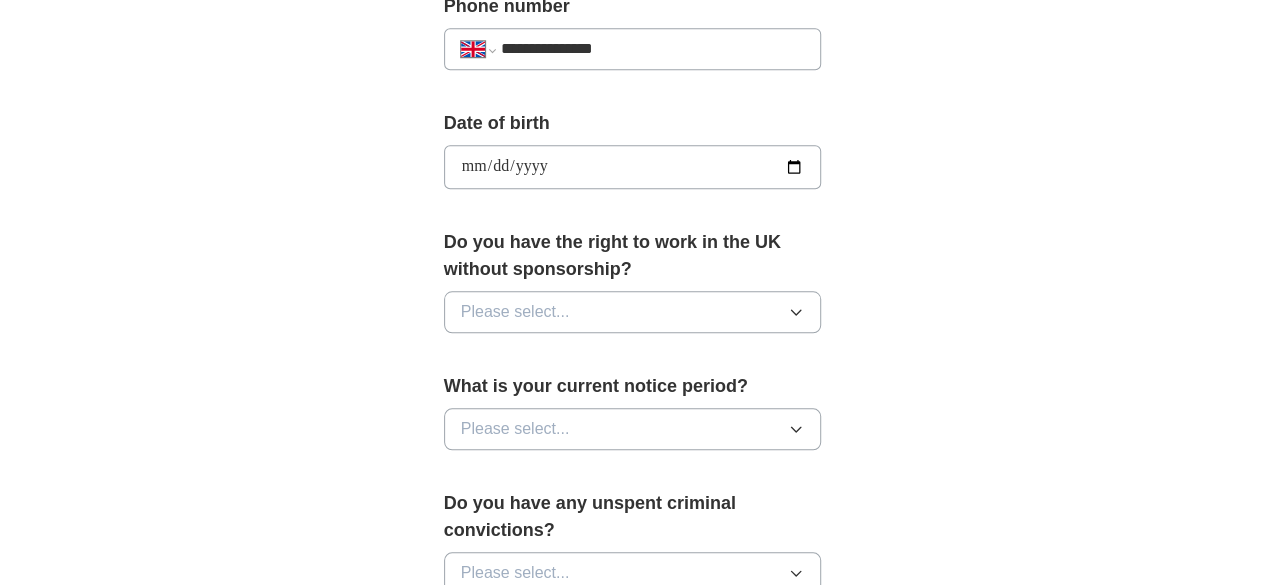 scroll, scrollTop: 843, scrollLeft: 0, axis: vertical 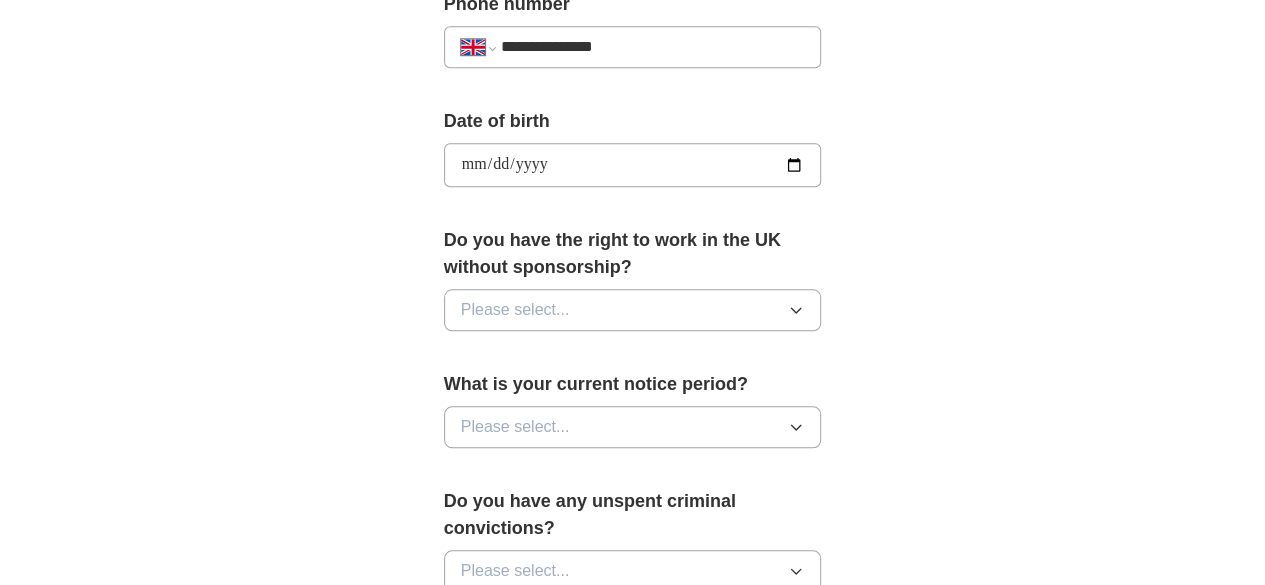 click on "Please select..." at bounding box center [633, 310] 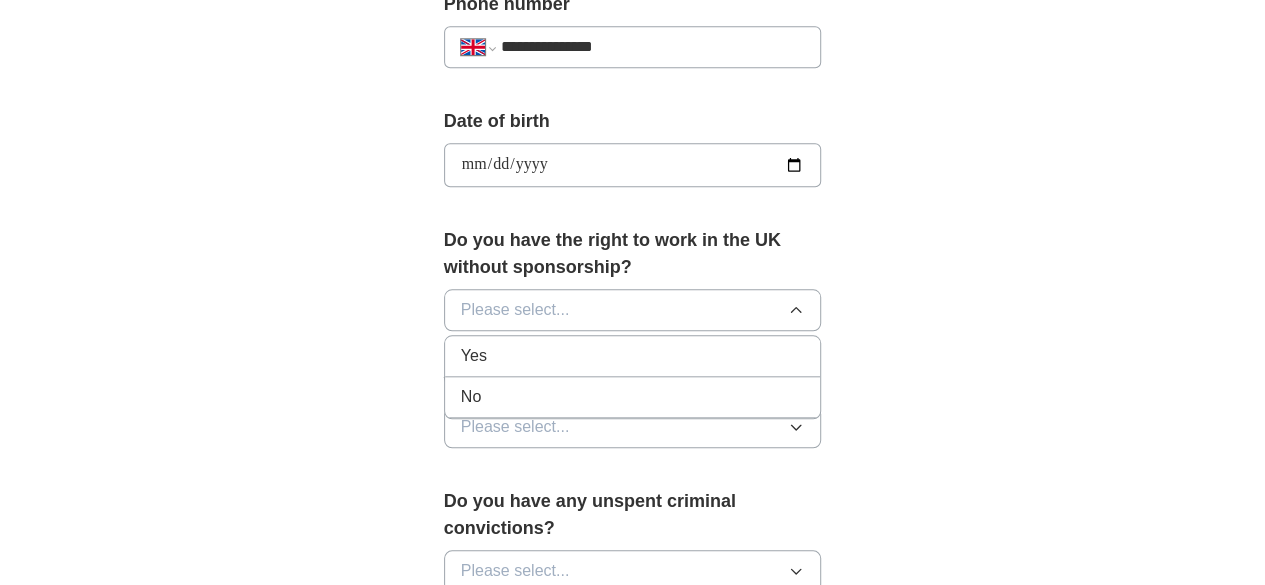 click on "Yes" at bounding box center [633, 356] 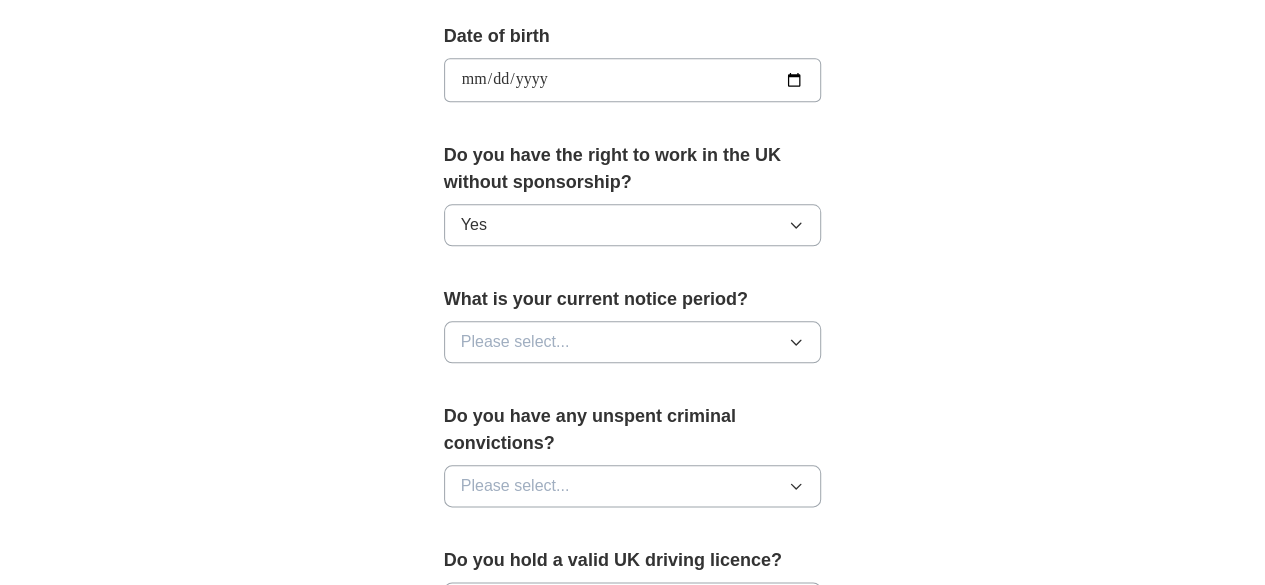scroll, scrollTop: 933, scrollLeft: 0, axis: vertical 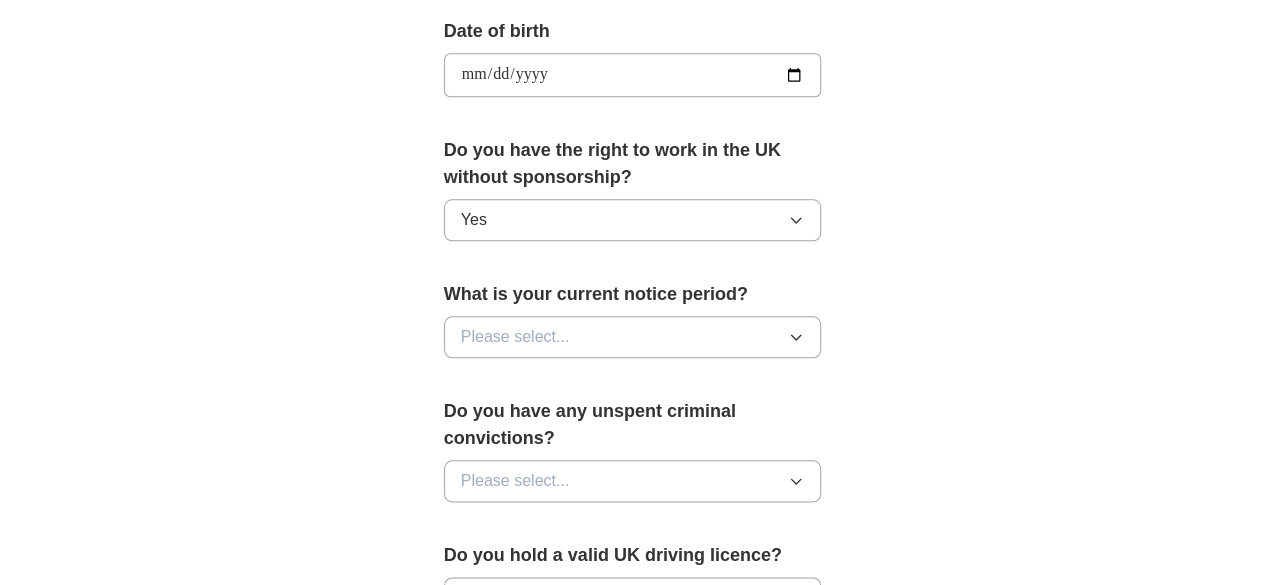 click on "Please select..." at bounding box center [633, 337] 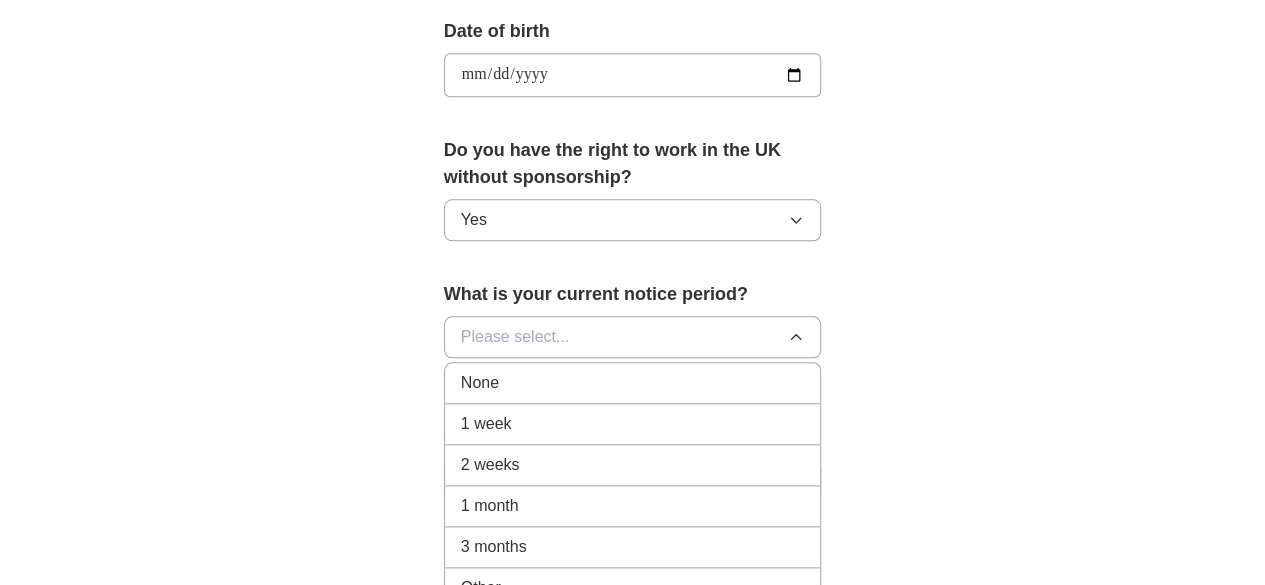 click on "1 week" at bounding box center [633, 424] 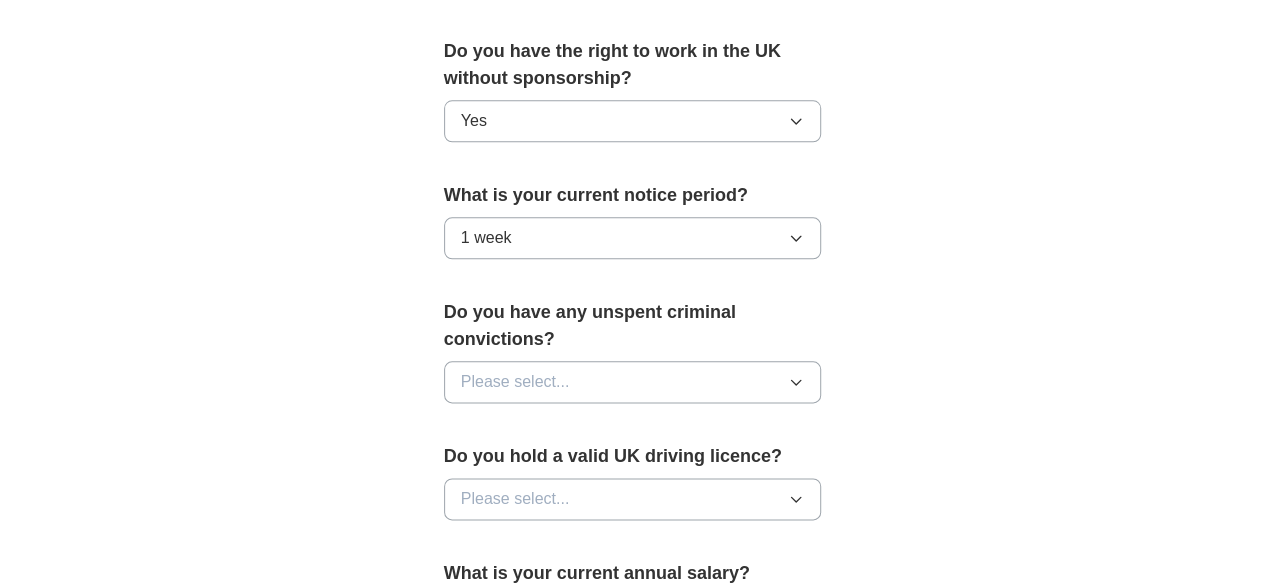 scroll, scrollTop: 1051, scrollLeft: 0, axis: vertical 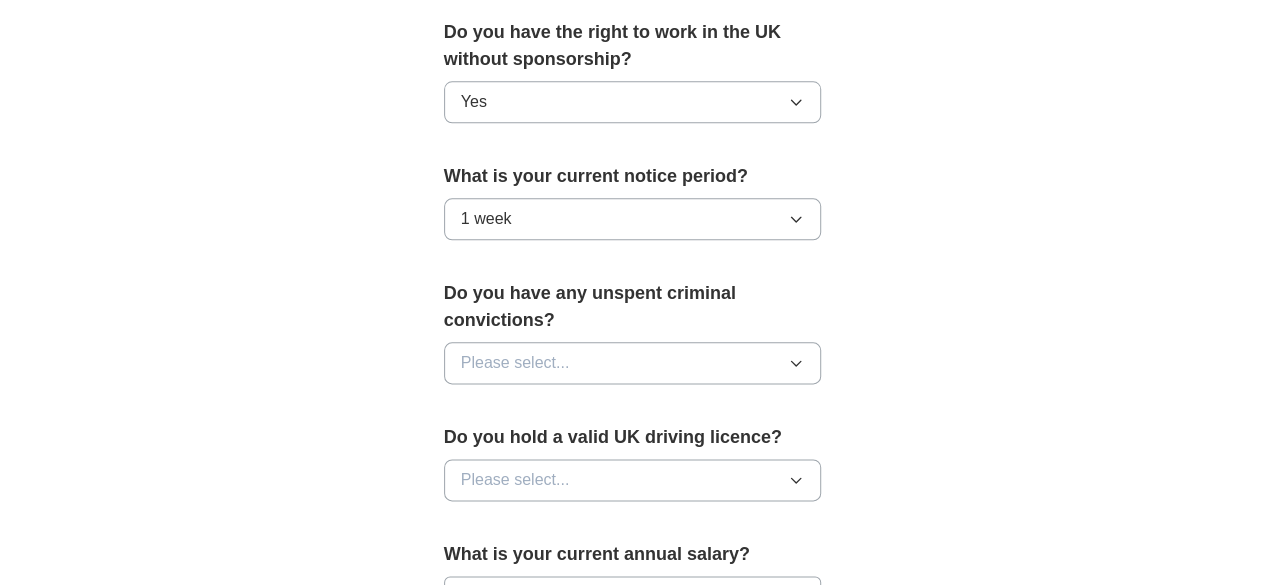 click on "Please select..." at bounding box center (515, 363) 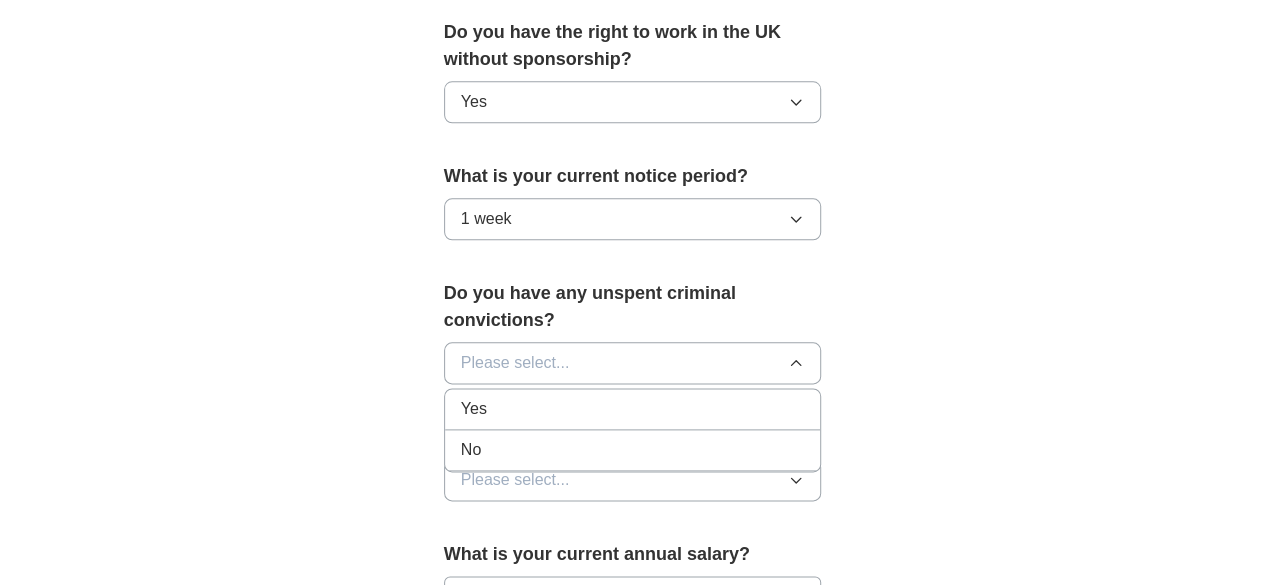 click on "No" at bounding box center [633, 450] 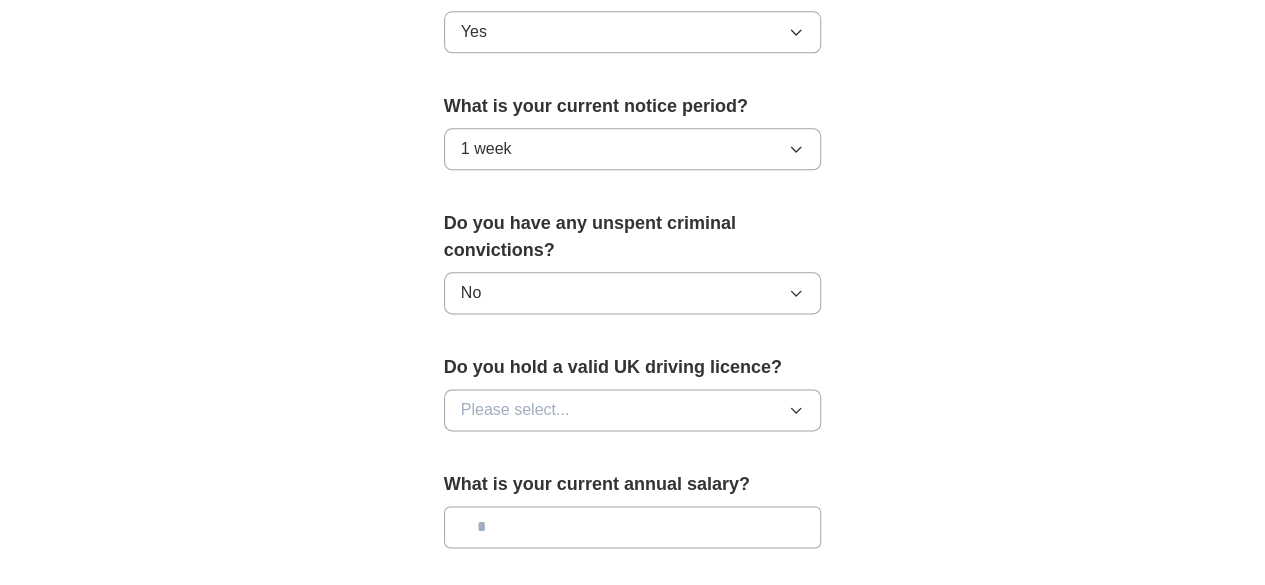 scroll, scrollTop: 1148, scrollLeft: 0, axis: vertical 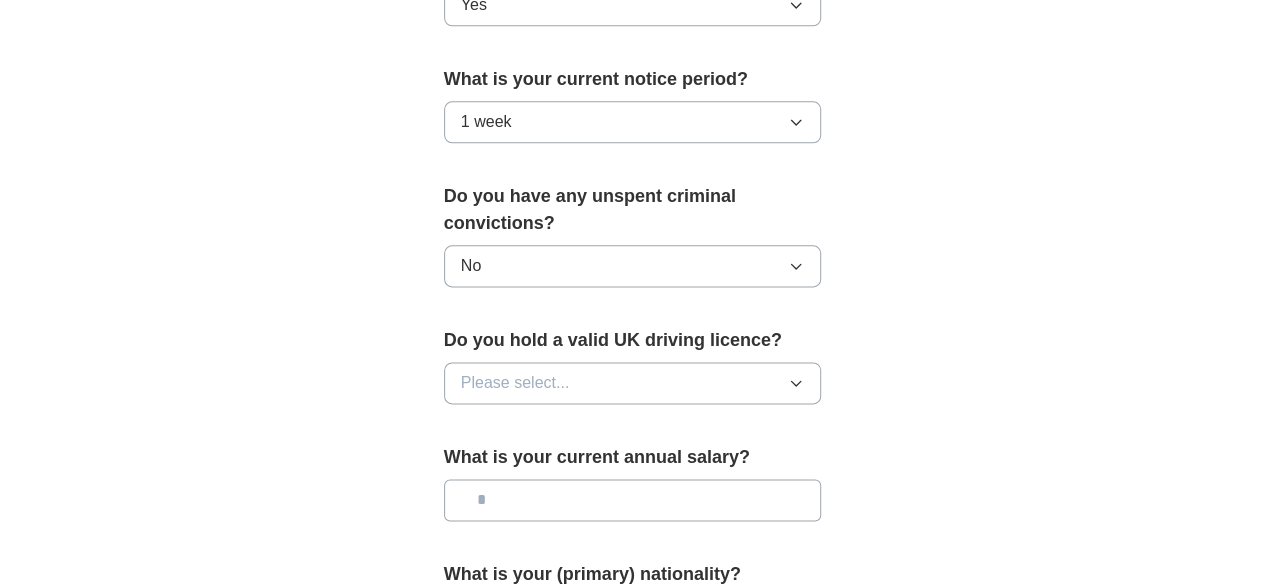 click on "Please select..." at bounding box center [633, 383] 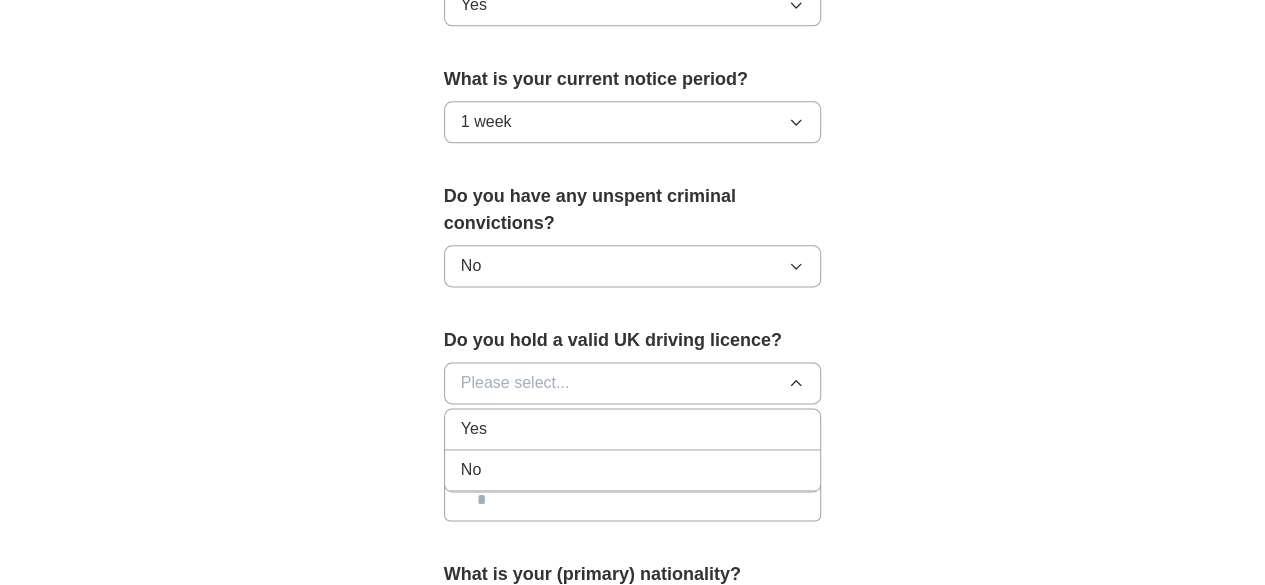 click on "Yes" at bounding box center (633, 429) 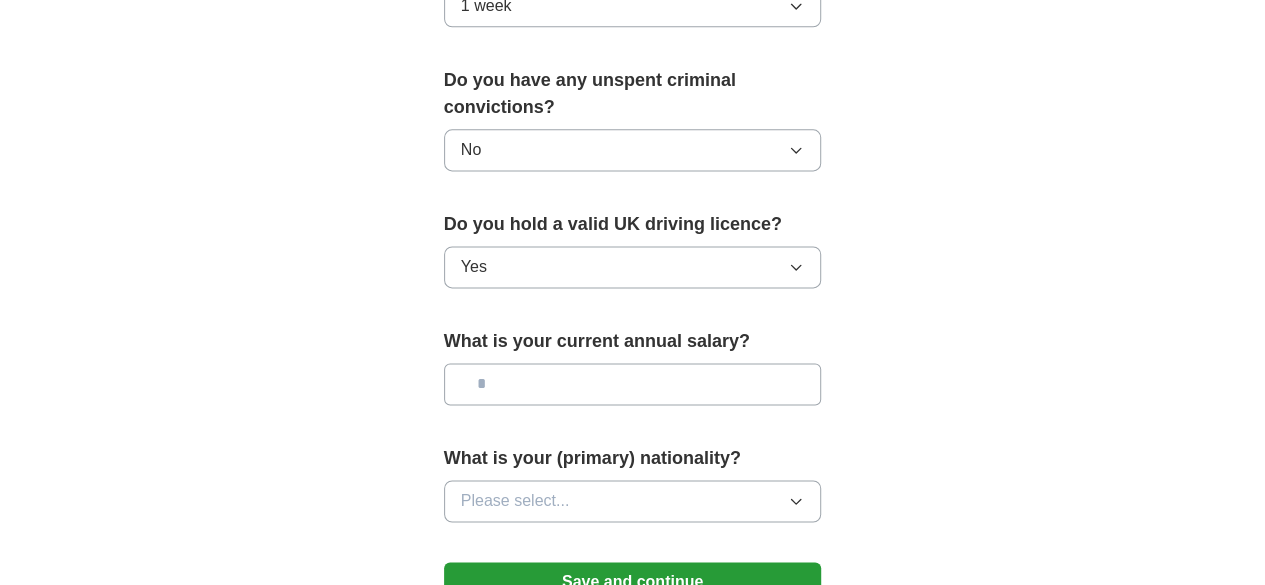 scroll, scrollTop: 1276, scrollLeft: 0, axis: vertical 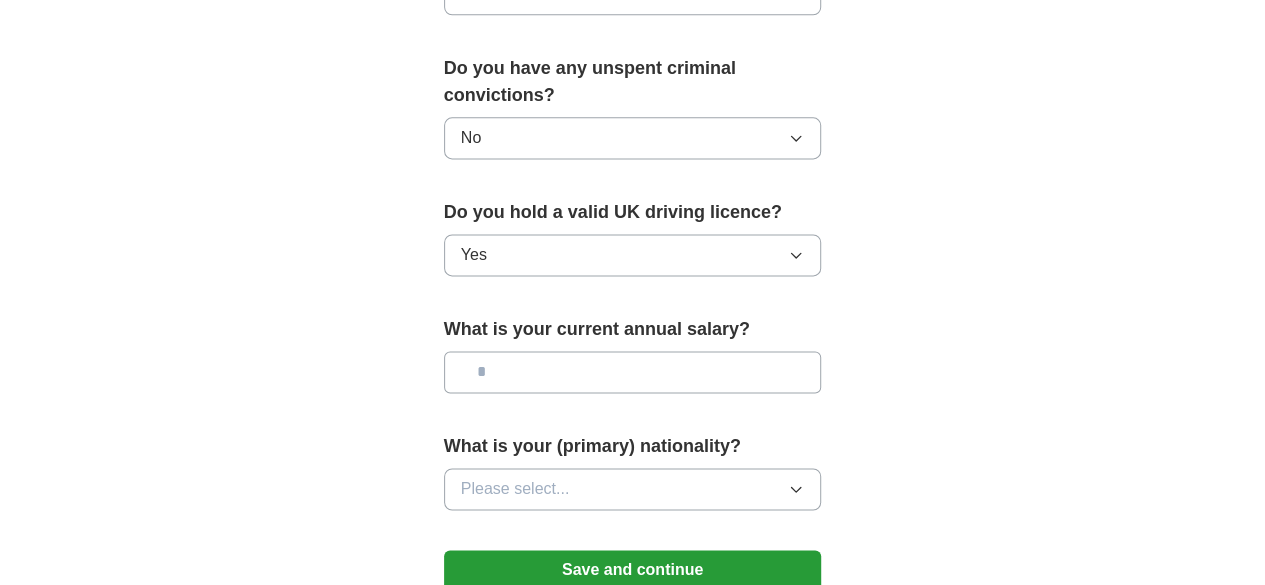click at bounding box center (633, 372) 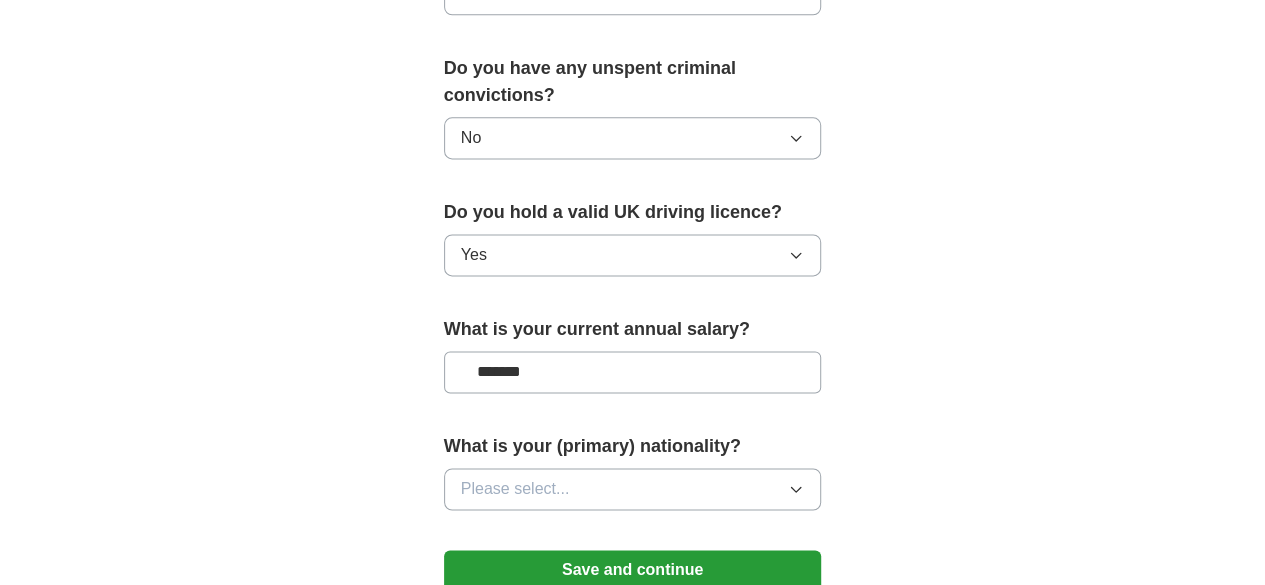 type on "*******" 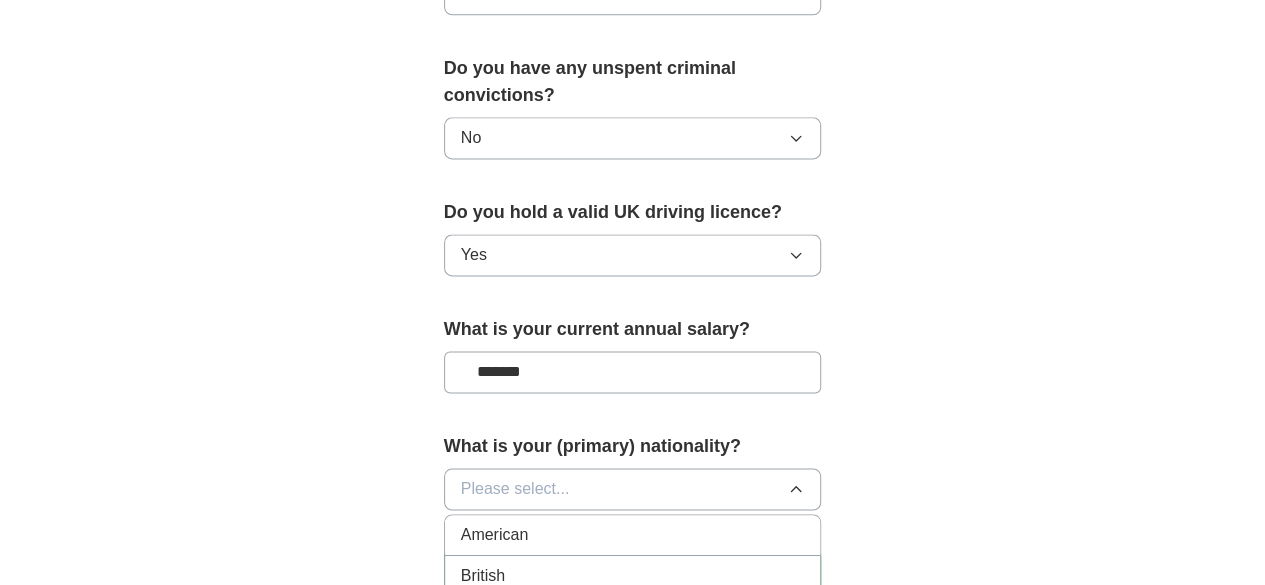 type 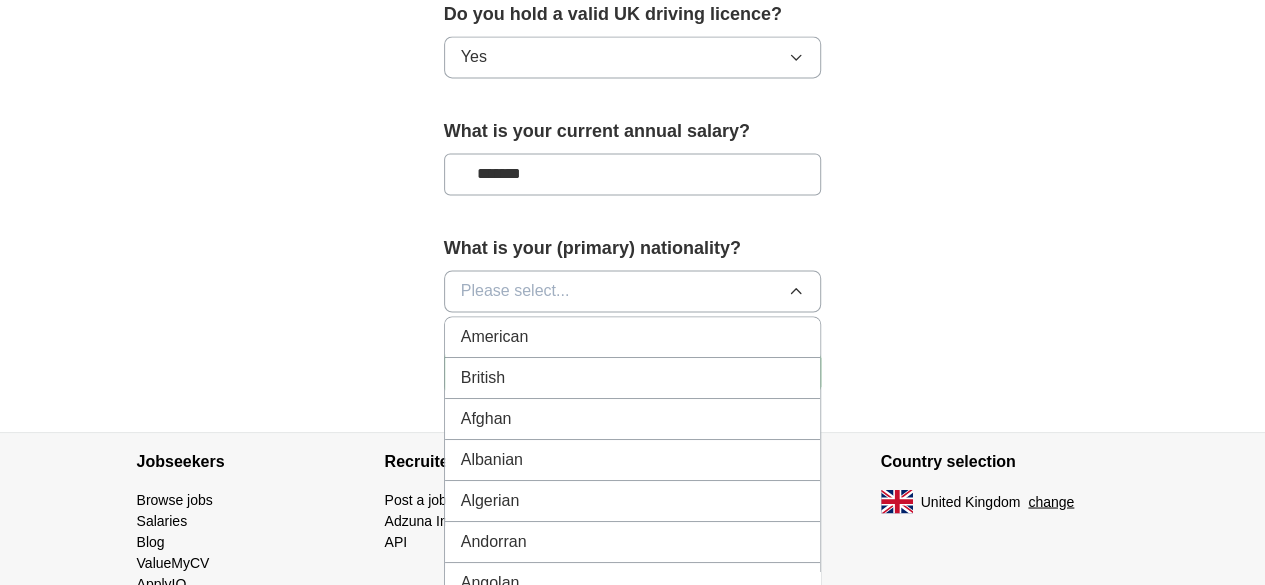 scroll, scrollTop: 1484, scrollLeft: 0, axis: vertical 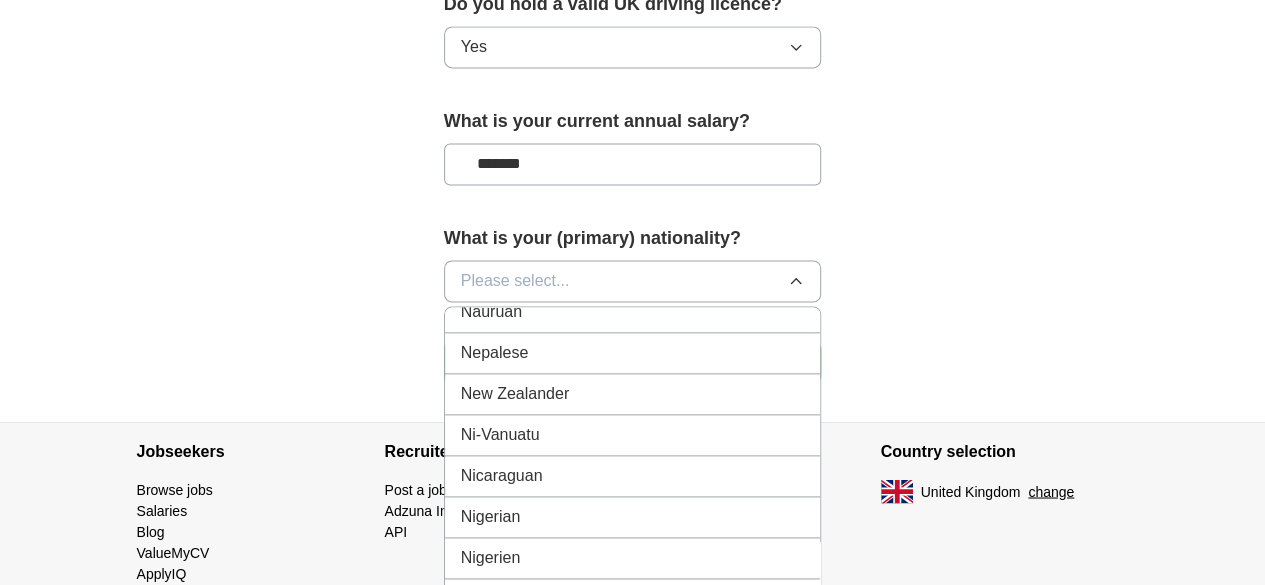 click on "Nigerian" at bounding box center [633, 517] 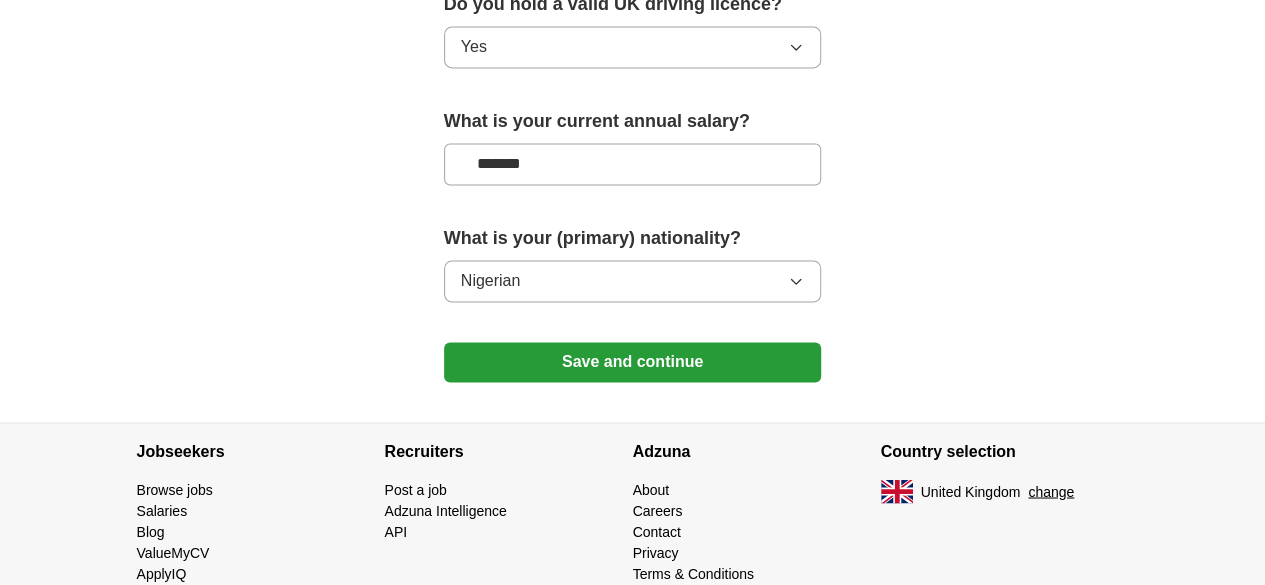 click on "Save and continue" at bounding box center (633, 362) 